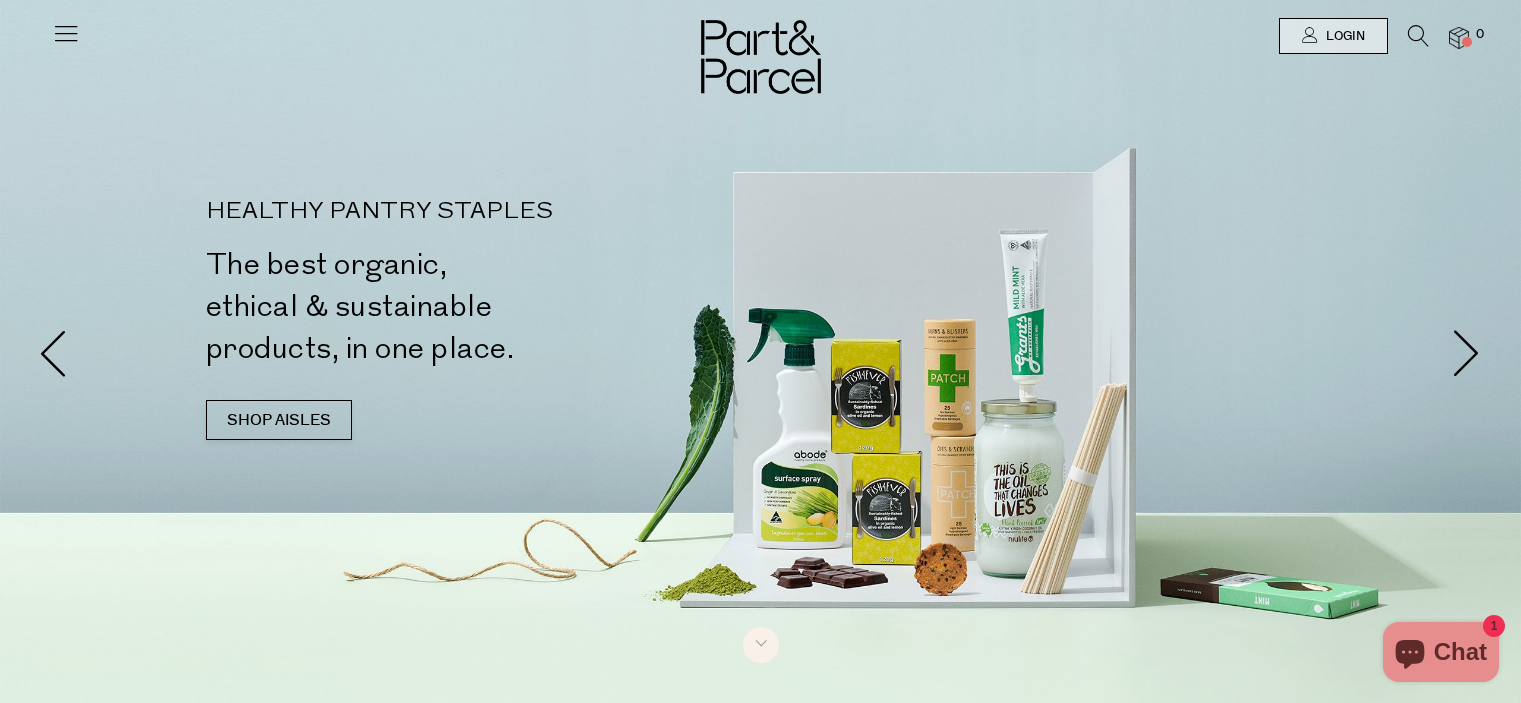 scroll, scrollTop: 0, scrollLeft: 0, axis: both 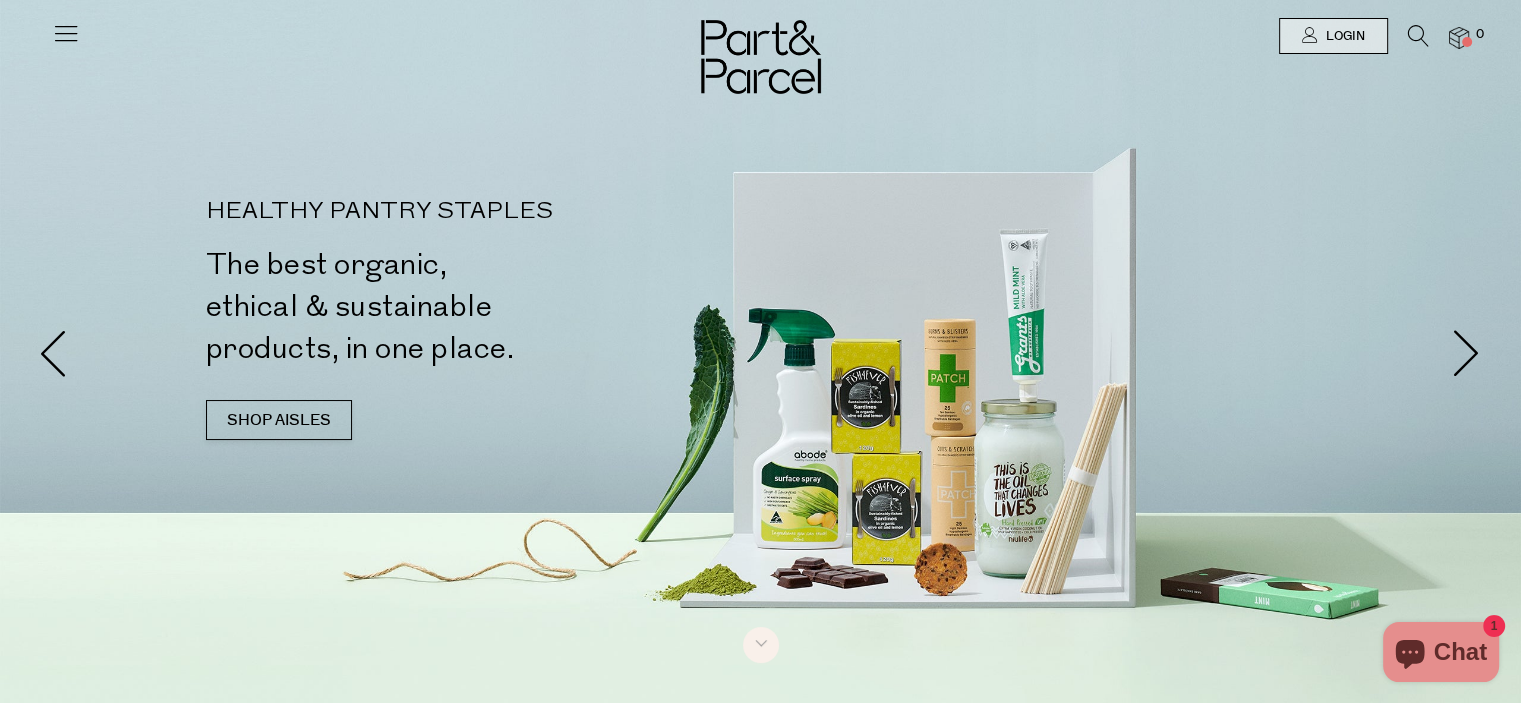 click at bounding box center [66, 33] 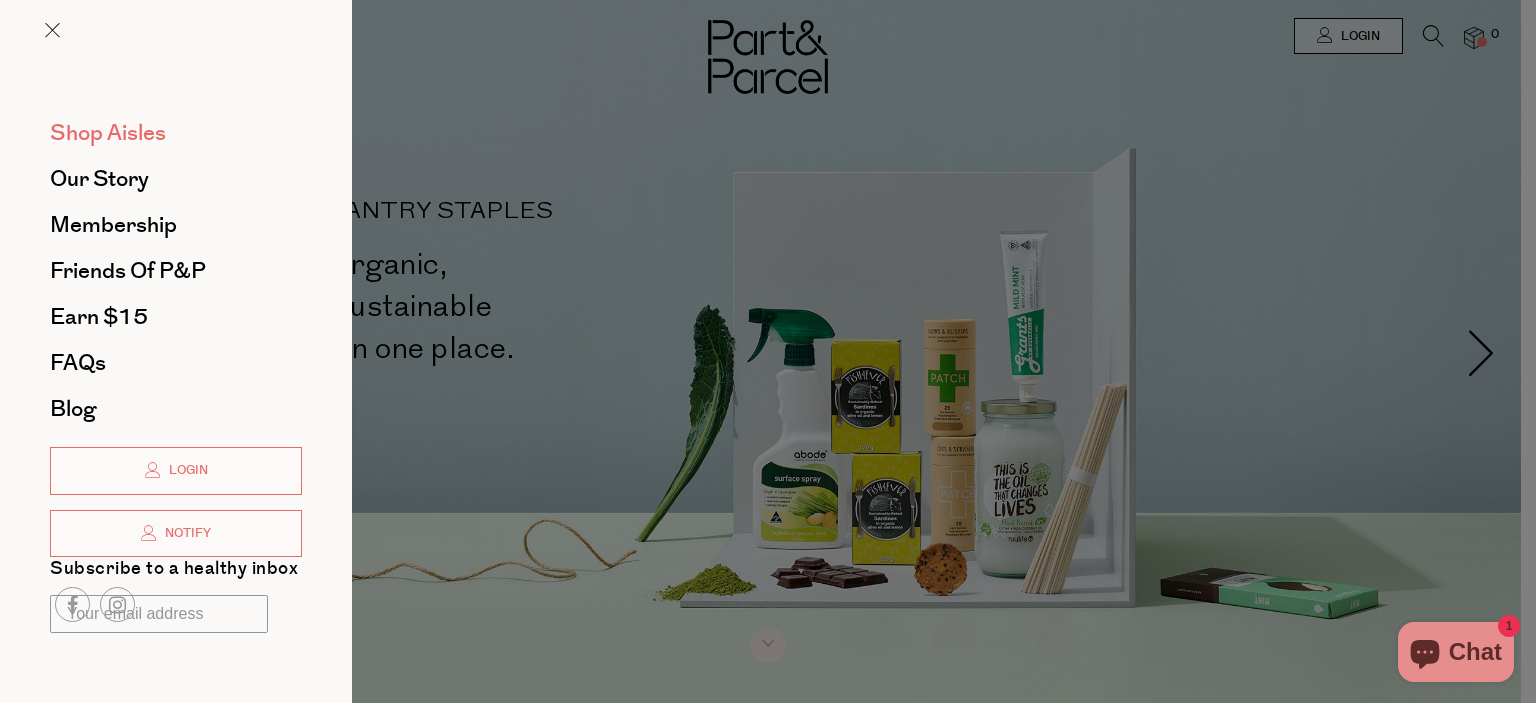 click on "Shop Aisles" at bounding box center [108, 133] 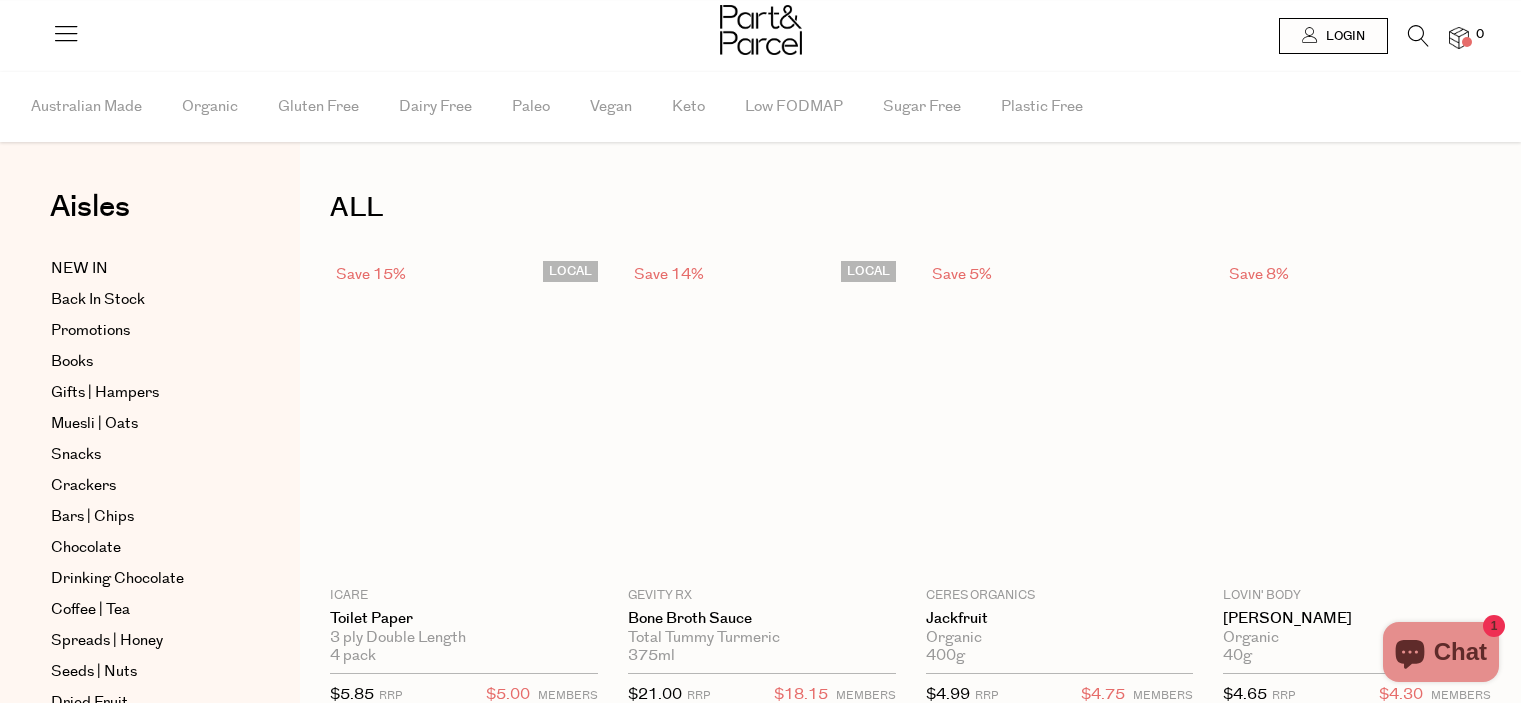 scroll, scrollTop: 0, scrollLeft: 0, axis: both 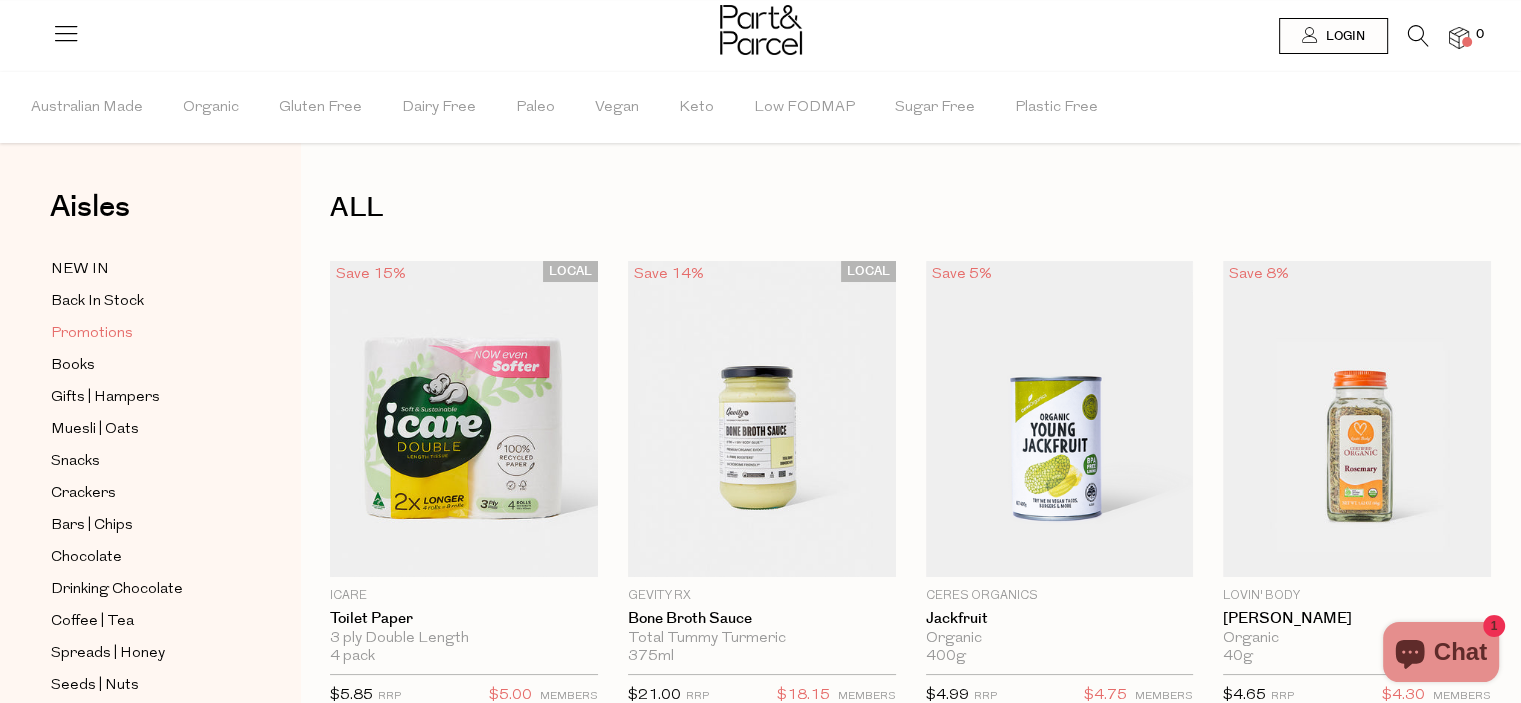 click on "Promotions" at bounding box center (92, 334) 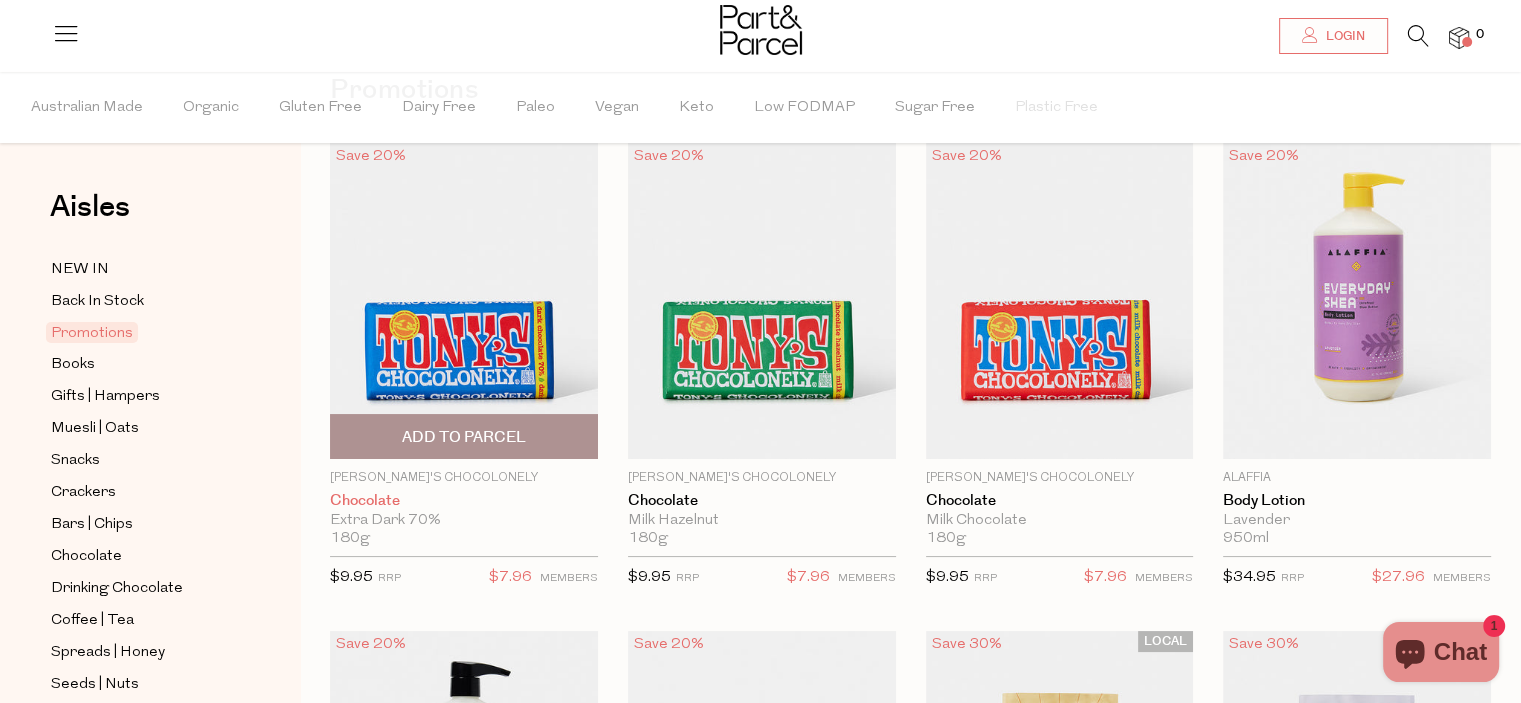 scroll, scrollTop: 0, scrollLeft: 0, axis: both 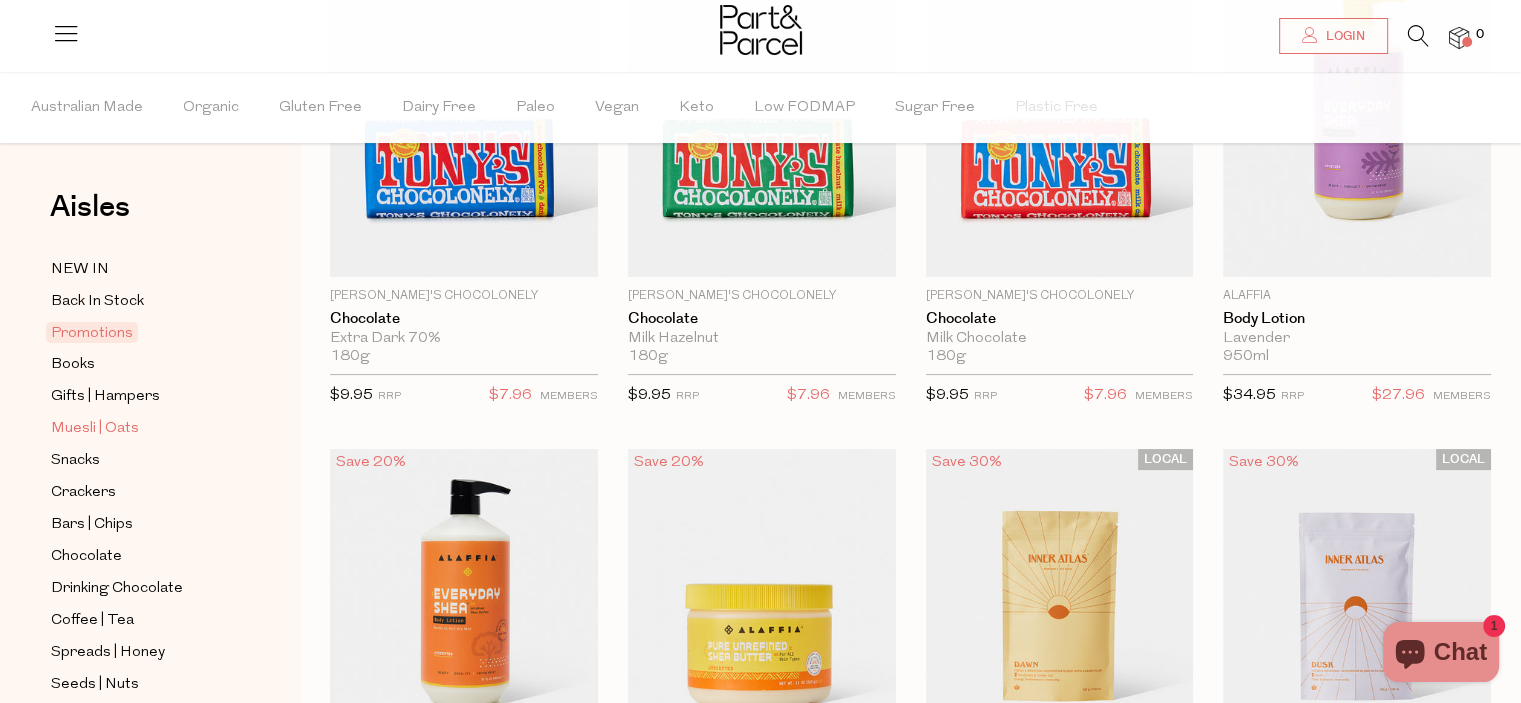 click on "Muesli | Oats" at bounding box center [95, 429] 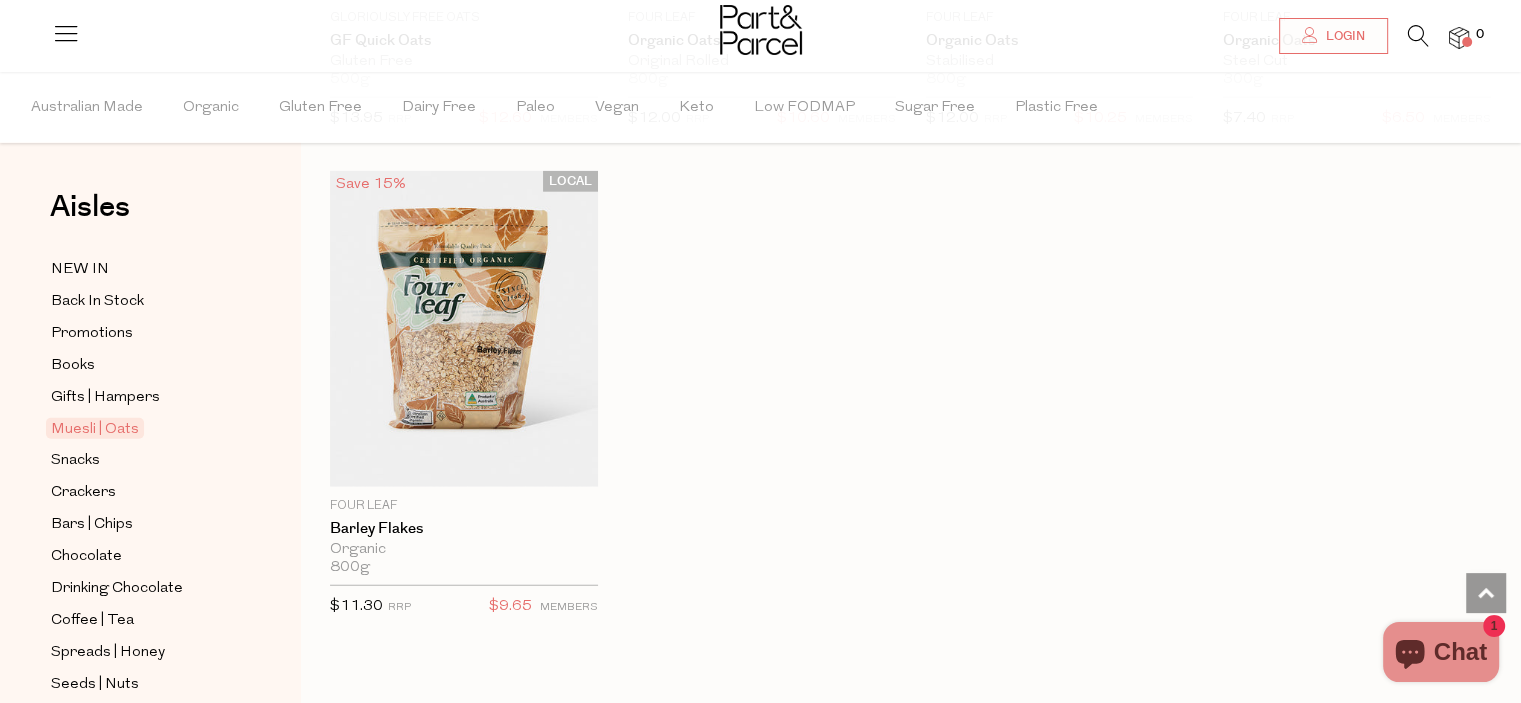 scroll, scrollTop: 5000, scrollLeft: 0, axis: vertical 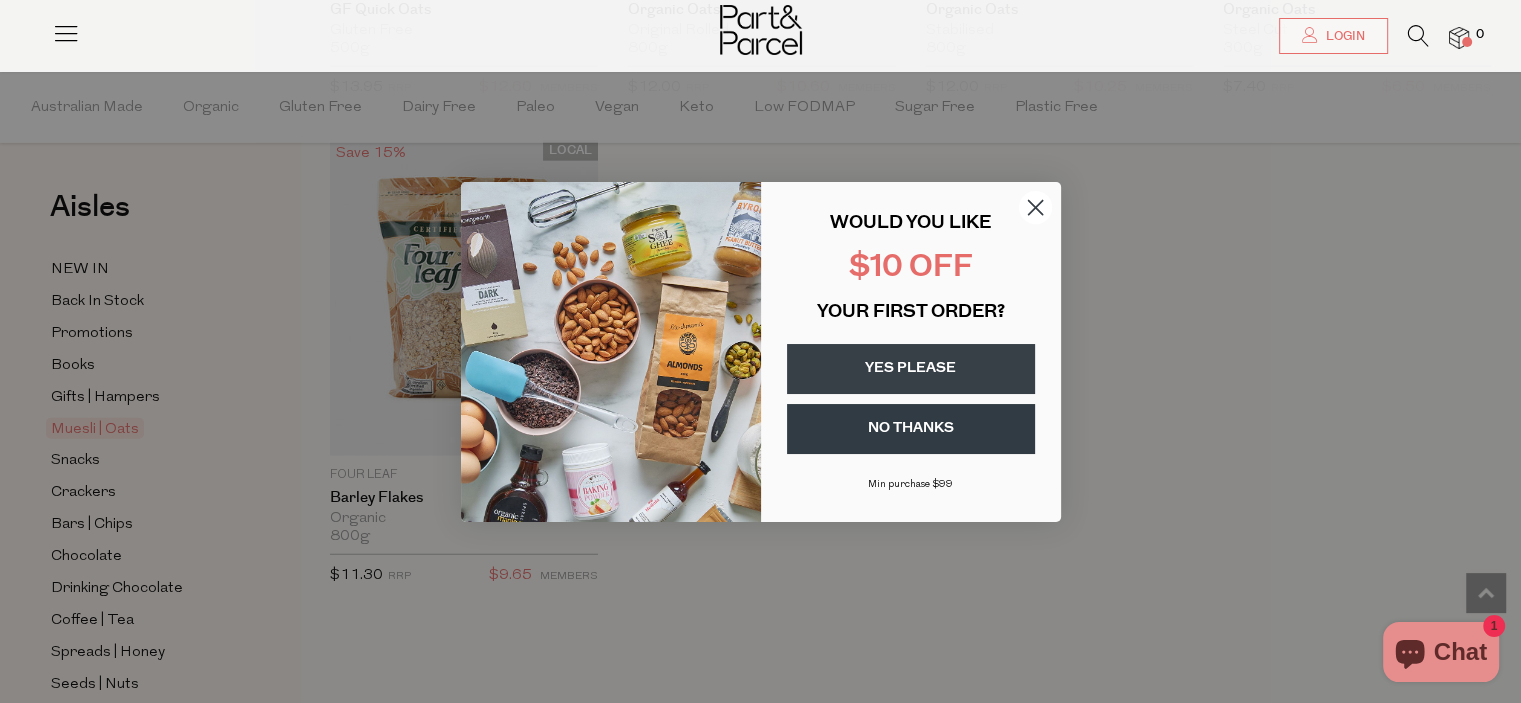 click 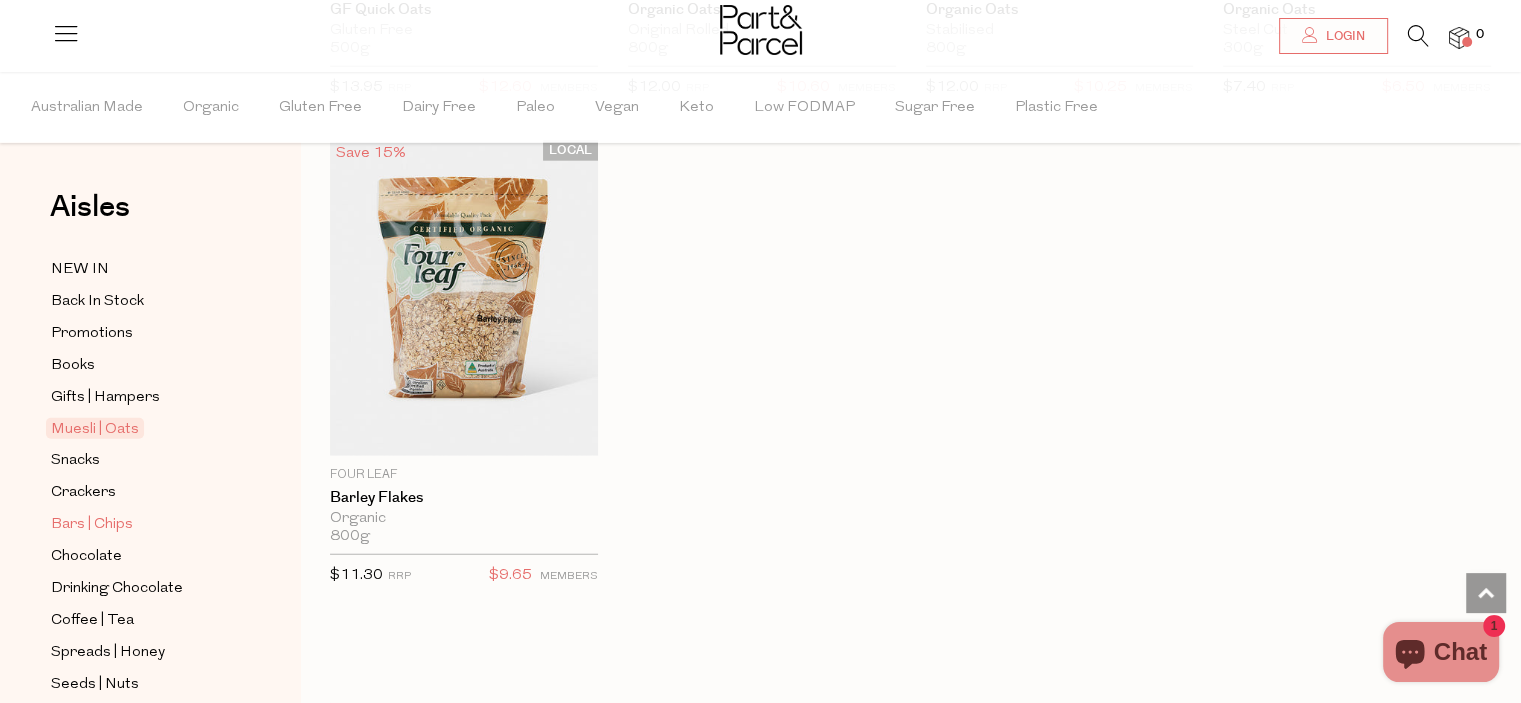 click on "Bars | Chips" at bounding box center (92, 525) 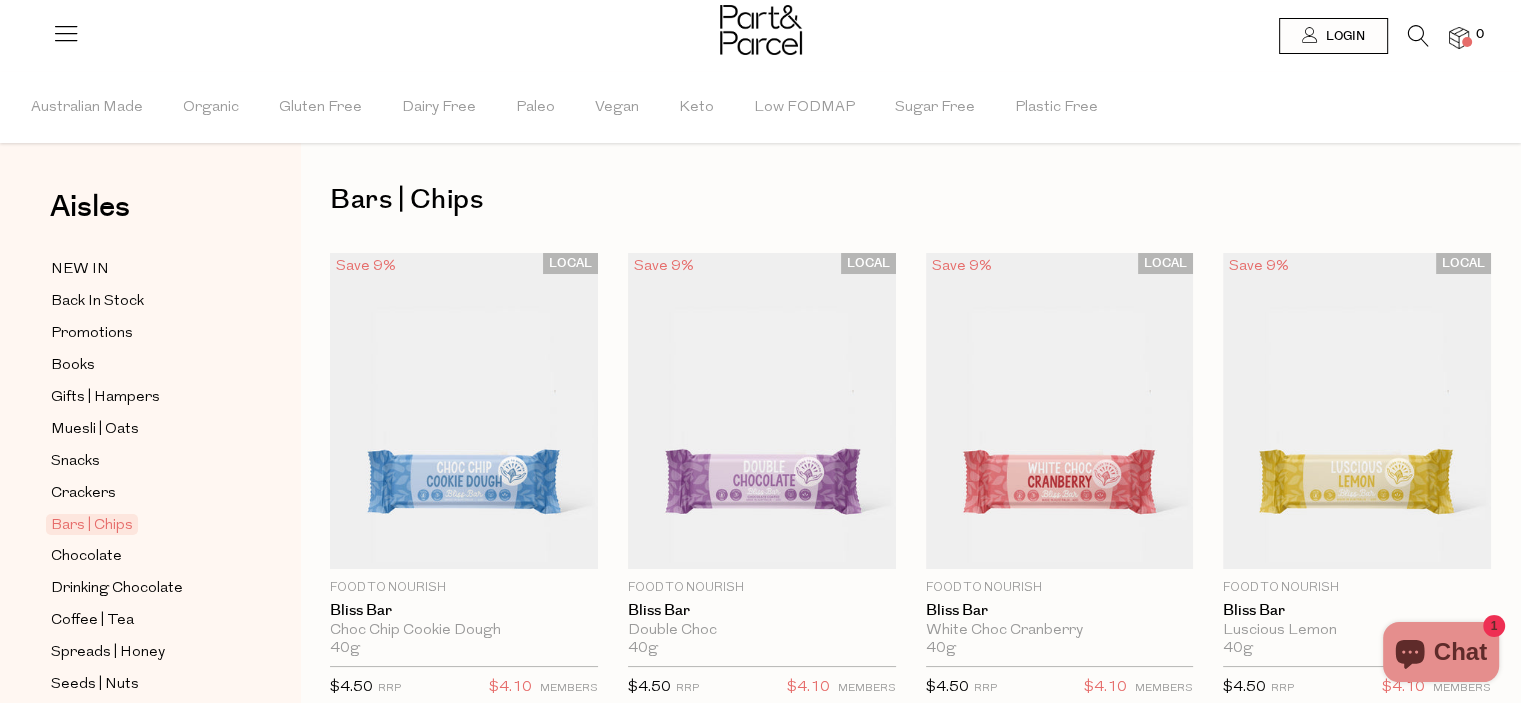 scroll, scrollTop: 0, scrollLeft: 0, axis: both 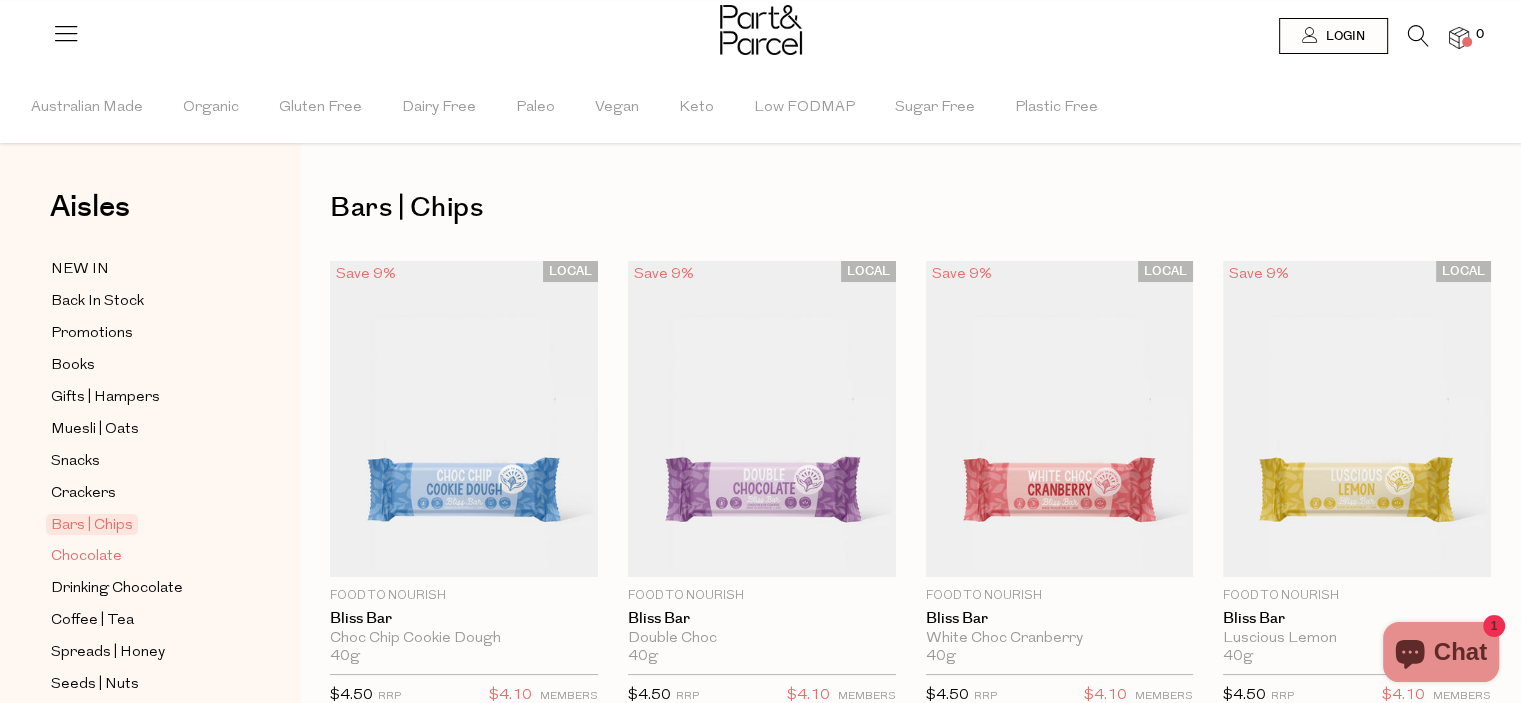 click on "Chocolate" at bounding box center (86, 557) 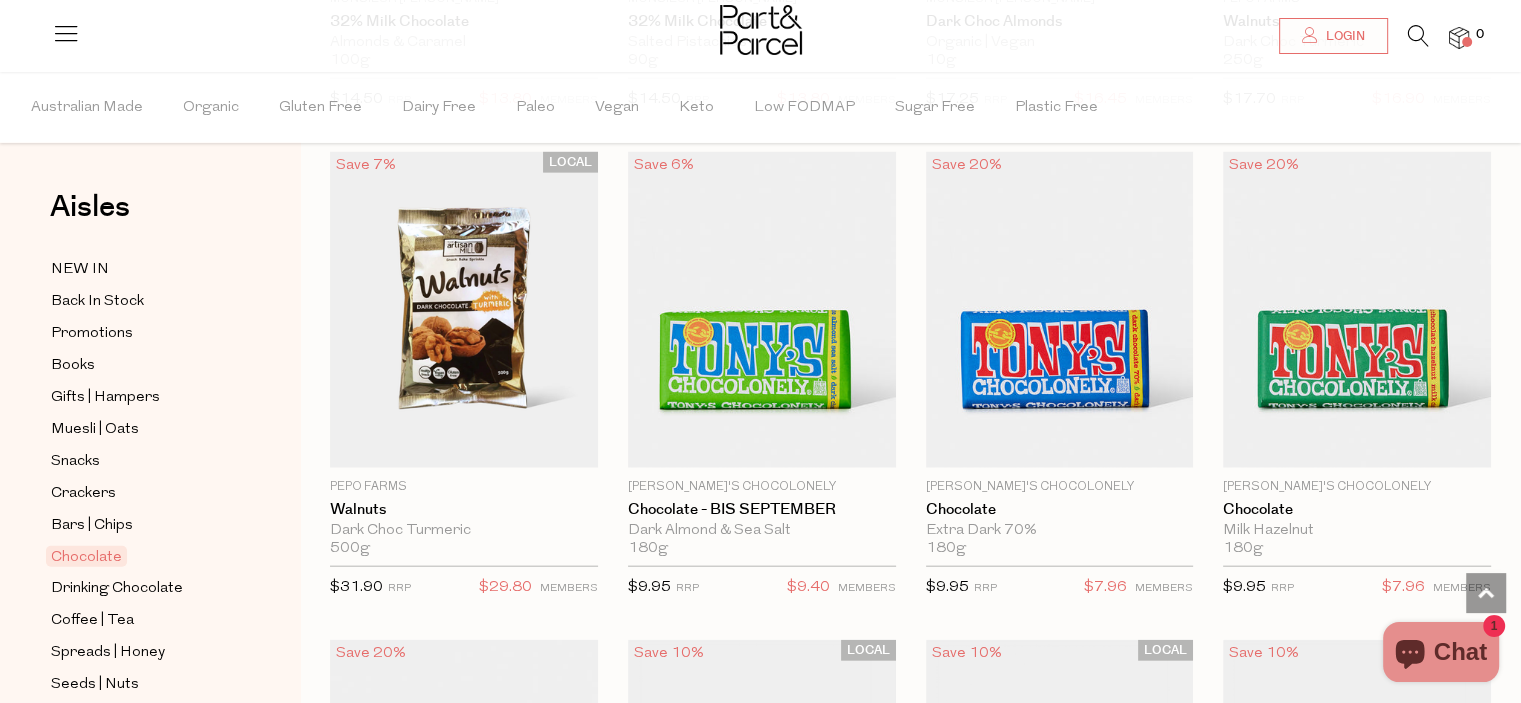 scroll, scrollTop: 4500, scrollLeft: 0, axis: vertical 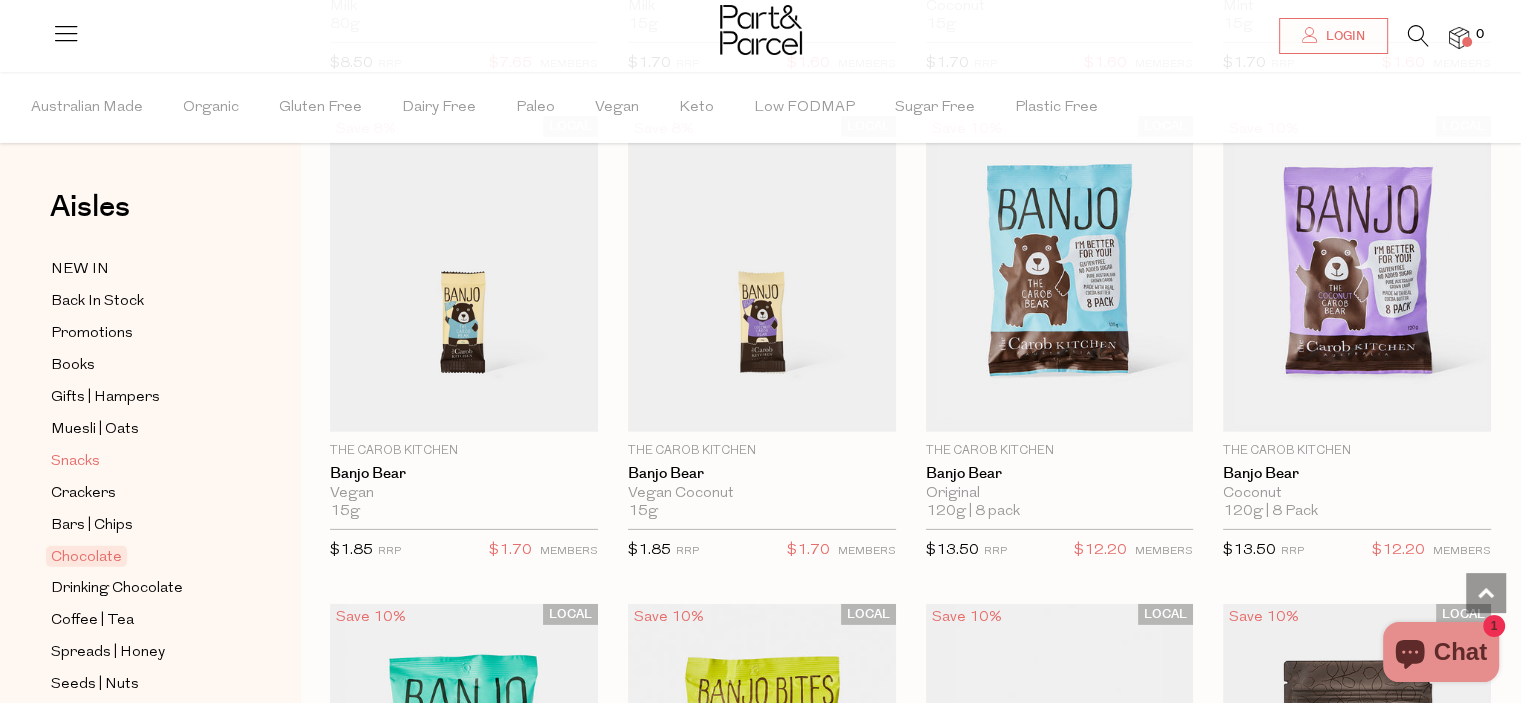click on "Snacks" at bounding box center (75, 462) 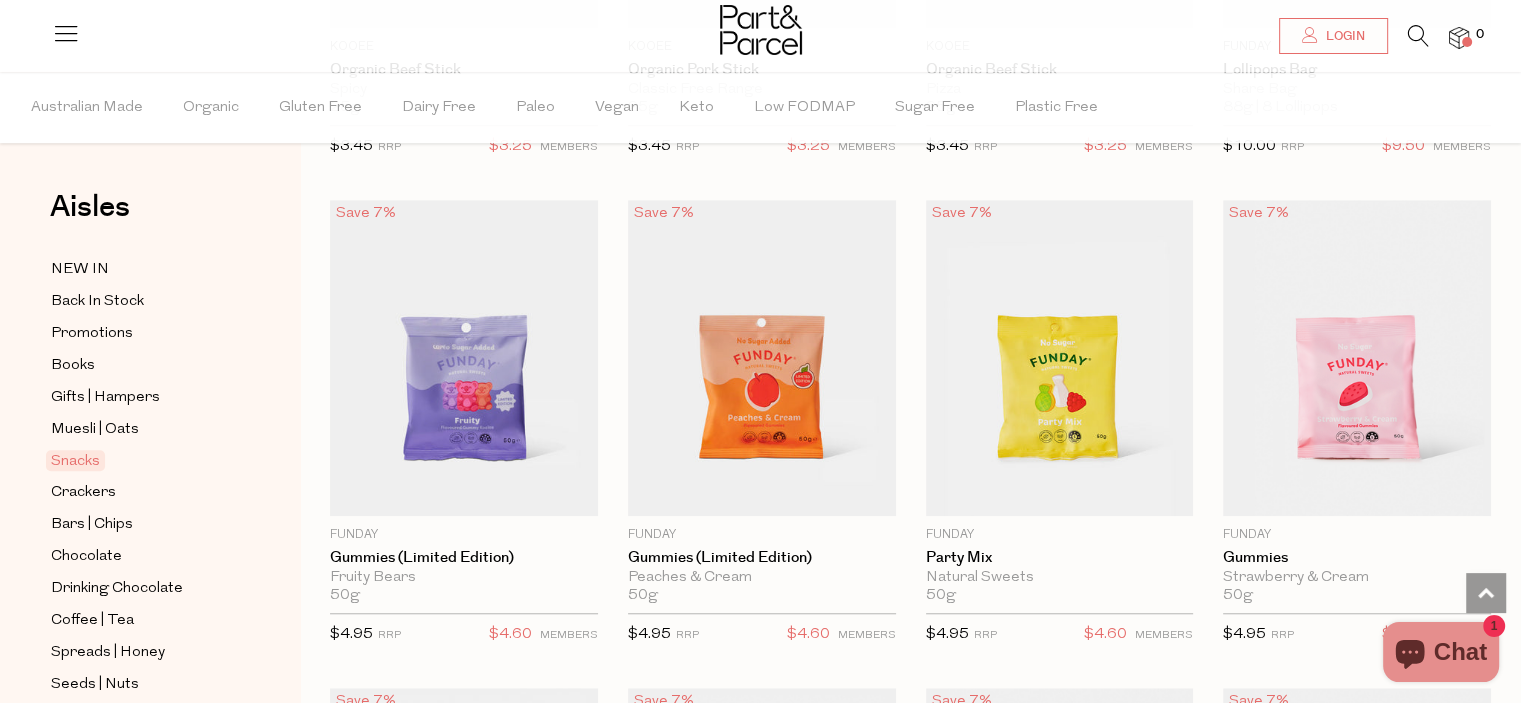 scroll, scrollTop: 1700, scrollLeft: 0, axis: vertical 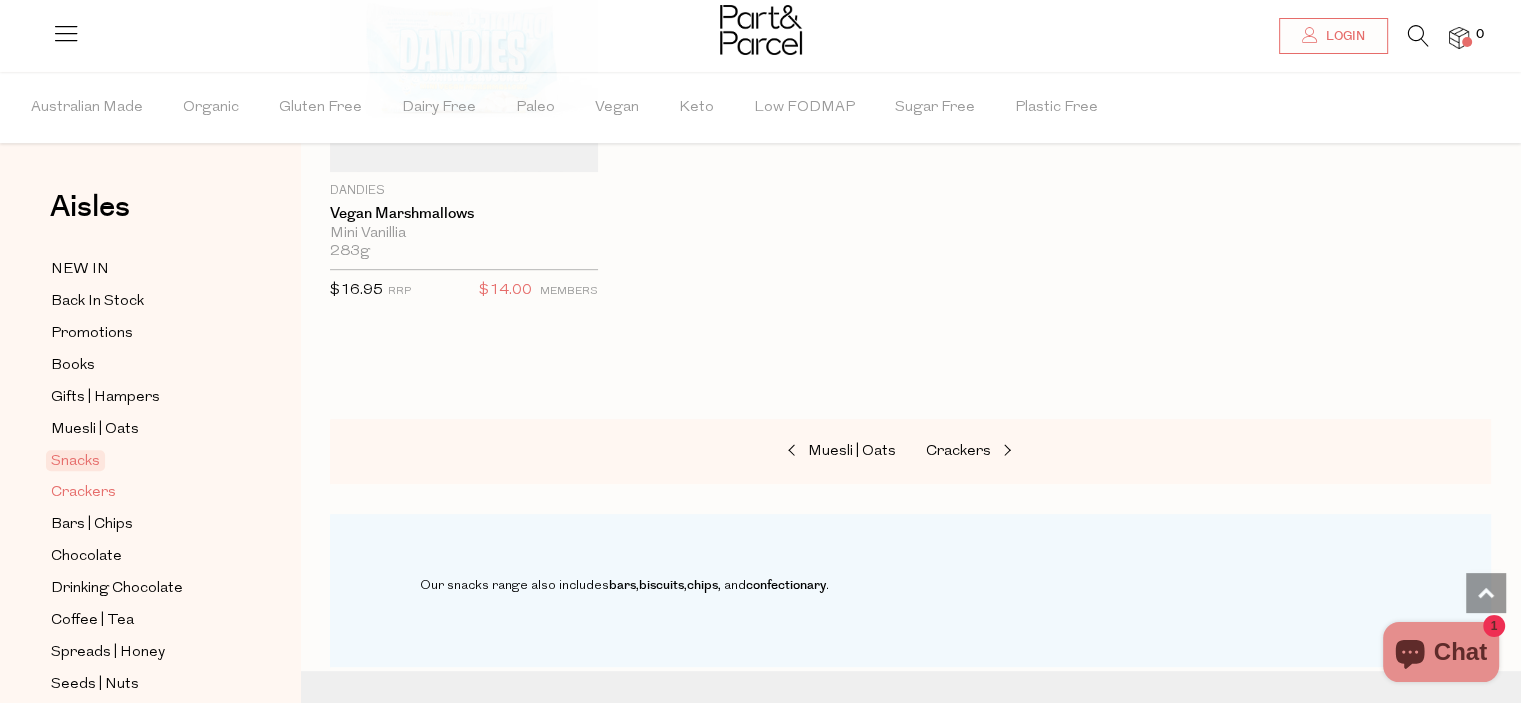 click on "Crackers" at bounding box center (83, 493) 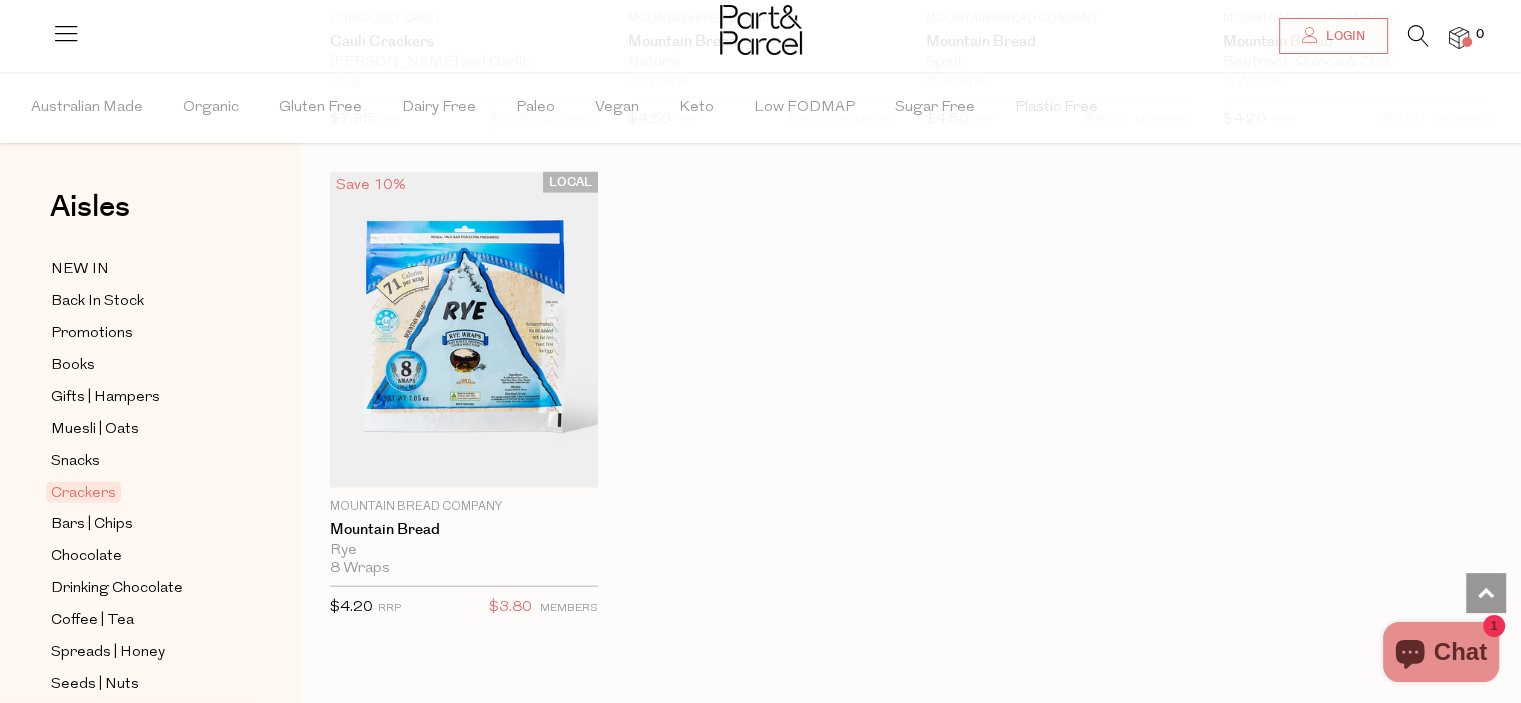 scroll, scrollTop: 4500, scrollLeft: 0, axis: vertical 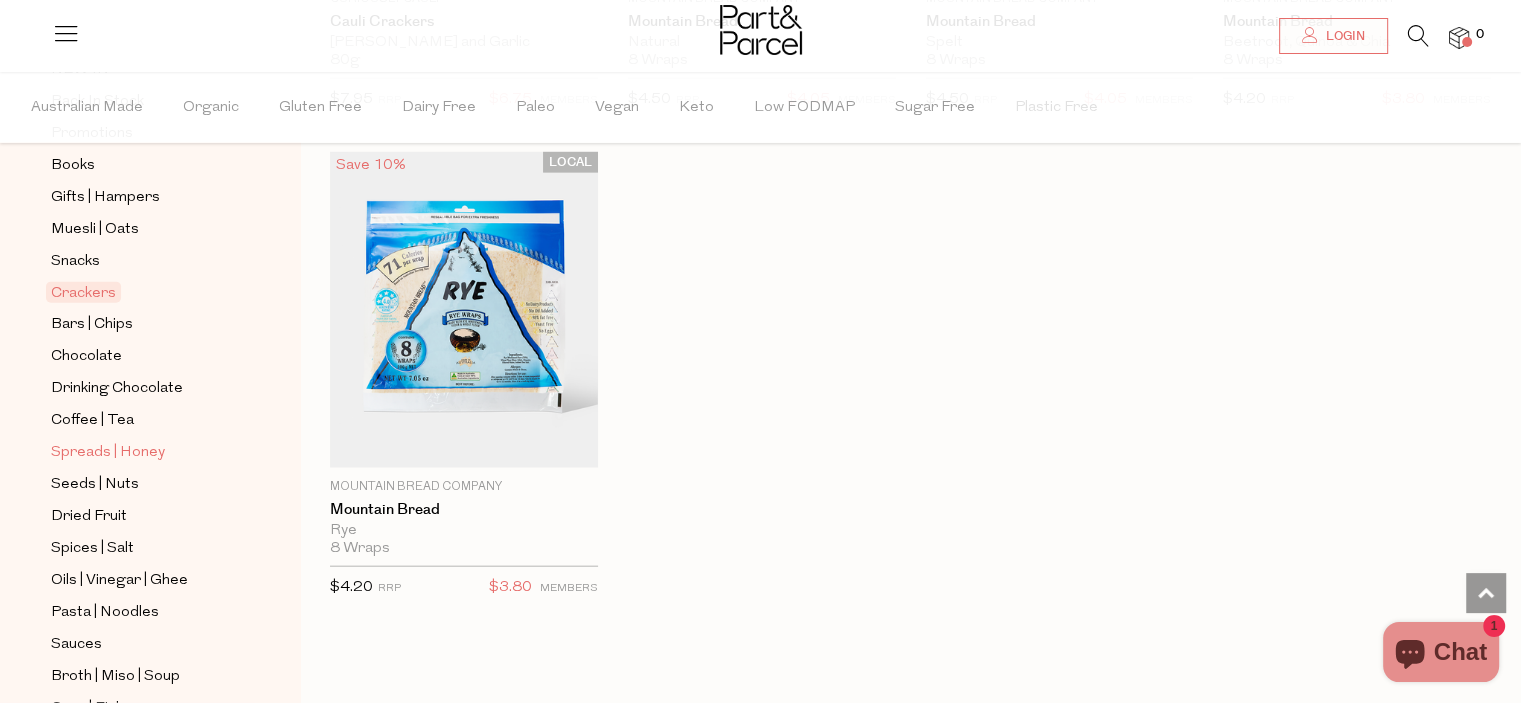click on "Spreads | Honey" at bounding box center (108, 453) 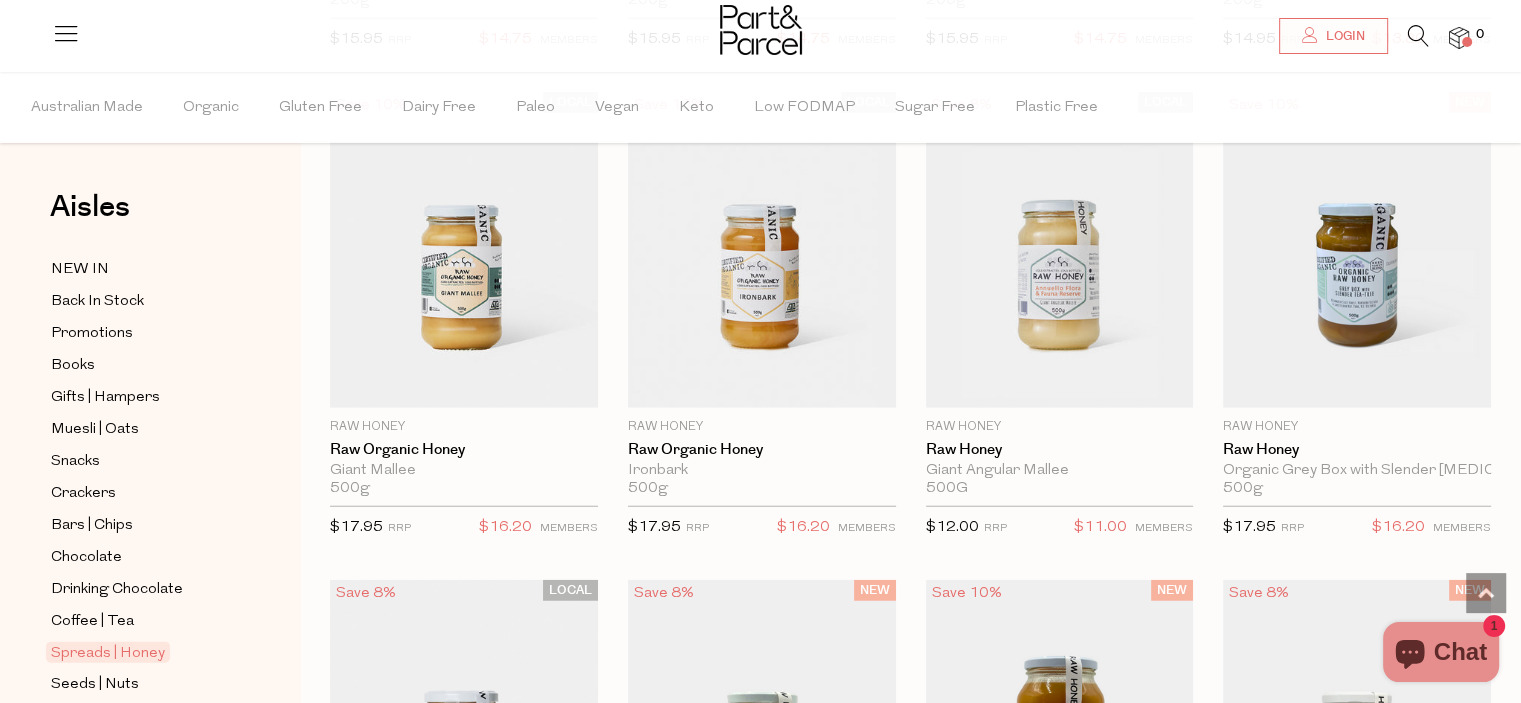 scroll, scrollTop: 5200, scrollLeft: 0, axis: vertical 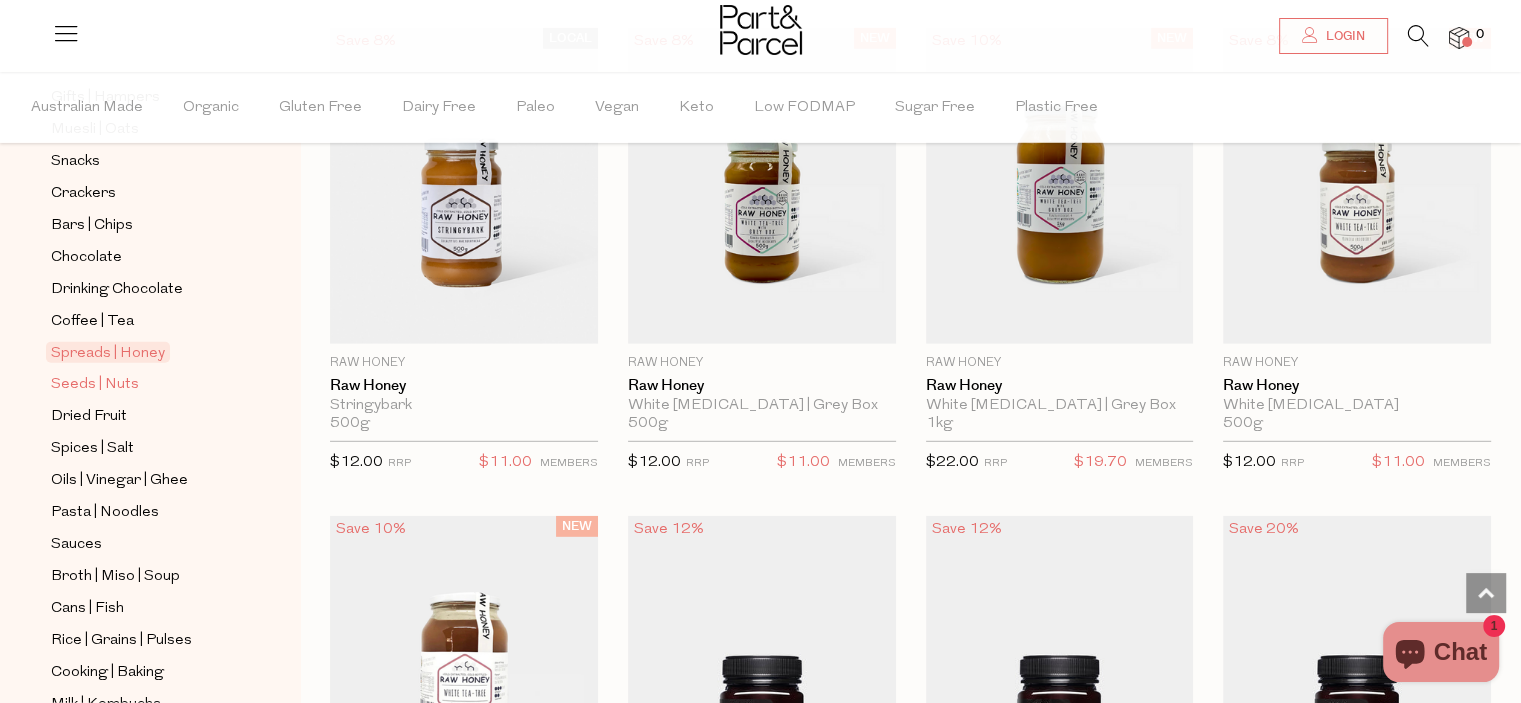 click on "Seeds | Nuts" at bounding box center (95, 385) 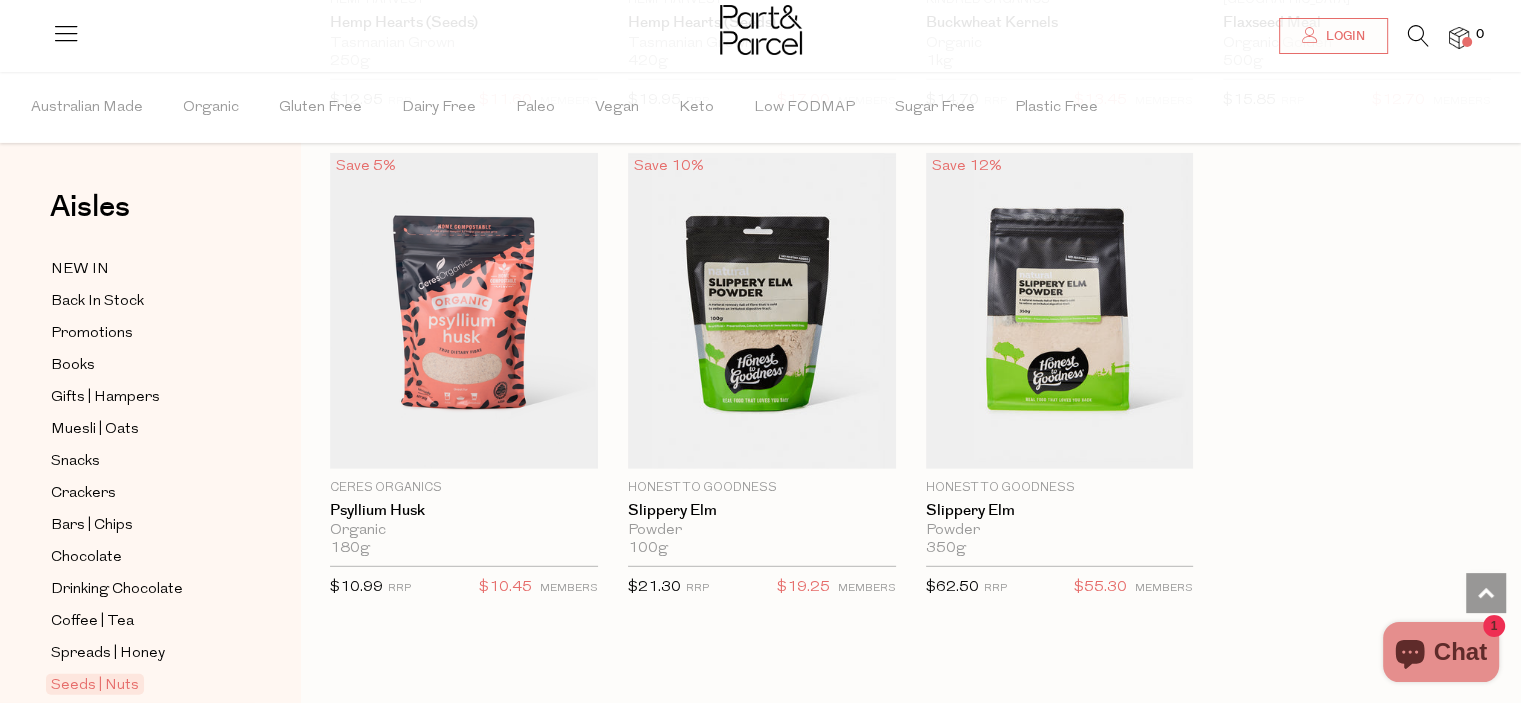 scroll, scrollTop: 5500, scrollLeft: 0, axis: vertical 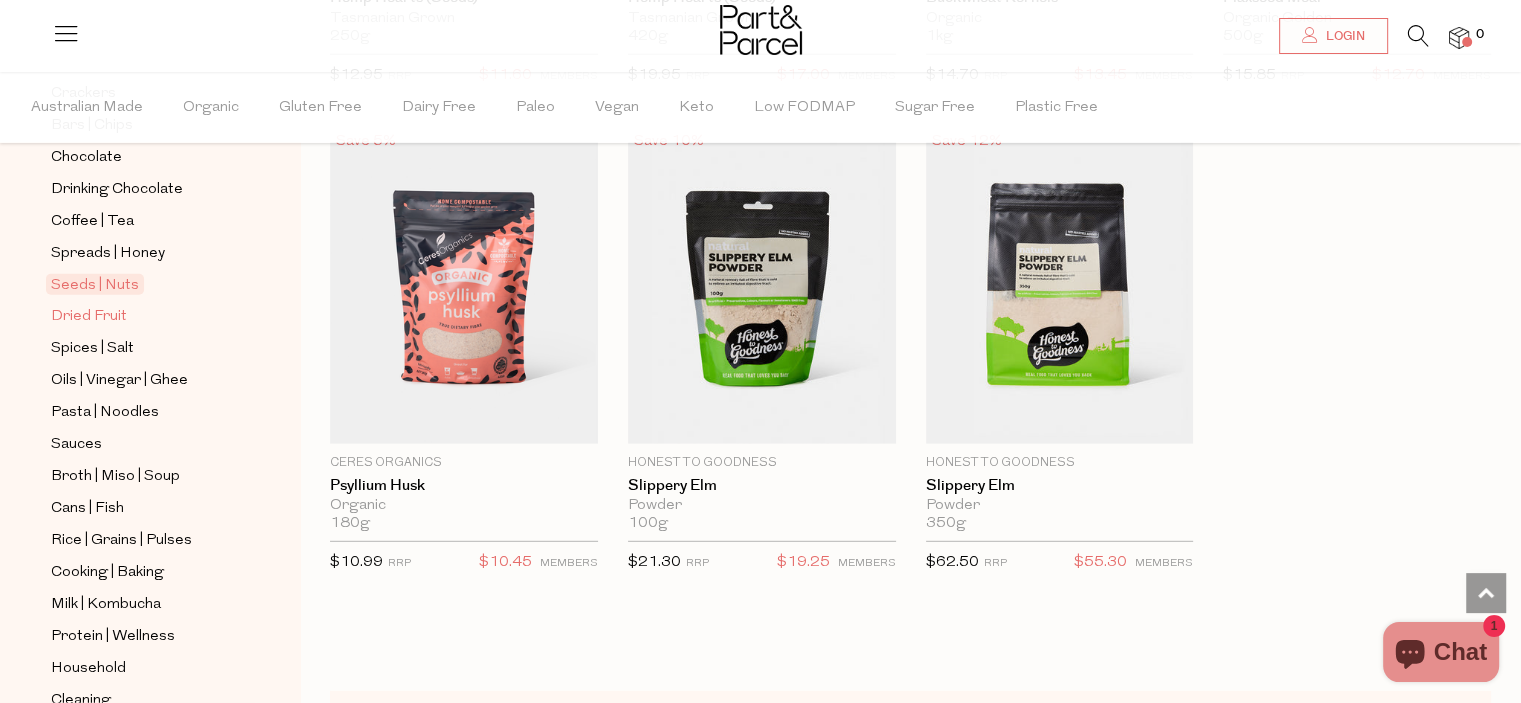 click on "Dried Fruit" at bounding box center (89, 317) 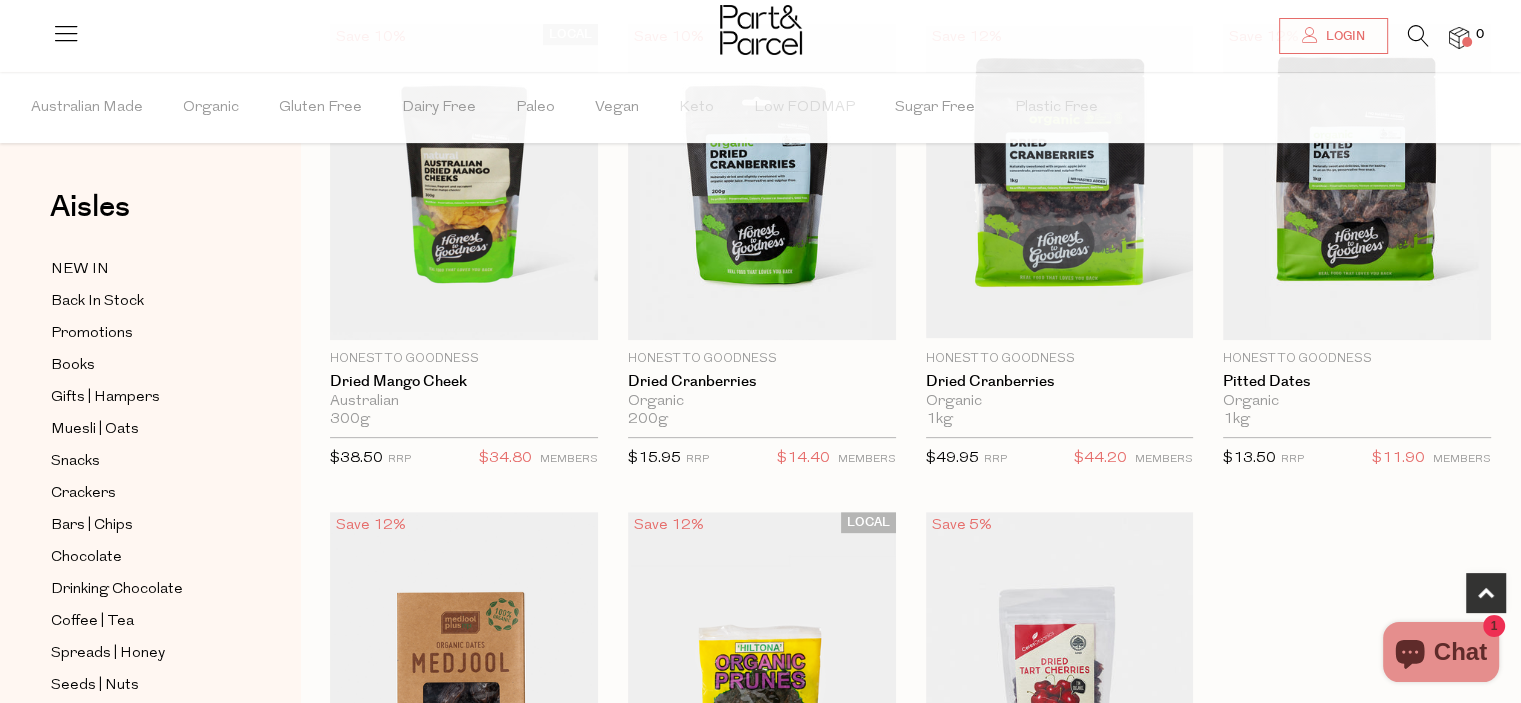 scroll, scrollTop: 1100, scrollLeft: 0, axis: vertical 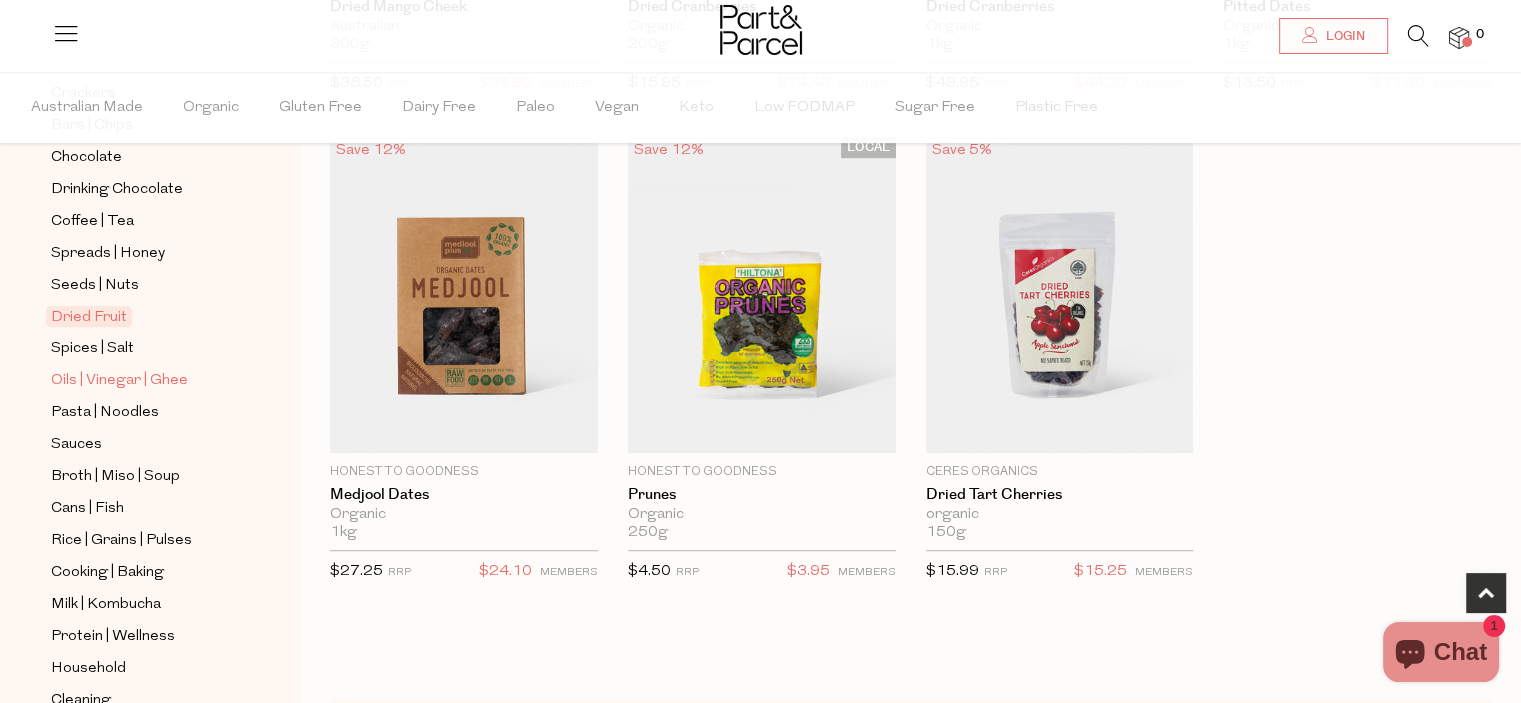 click on "Oils | Vinegar | Ghee" at bounding box center [119, 381] 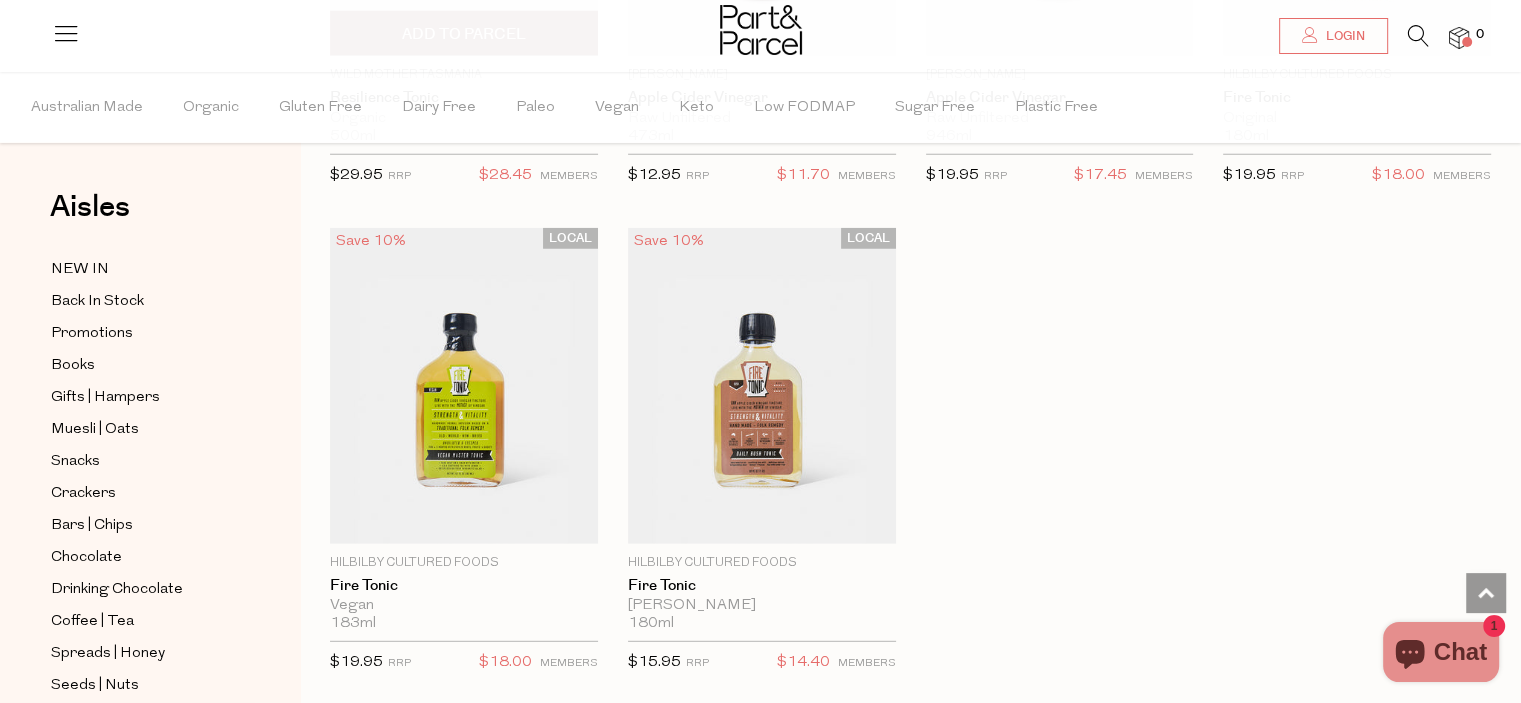 scroll, scrollTop: 5700, scrollLeft: 0, axis: vertical 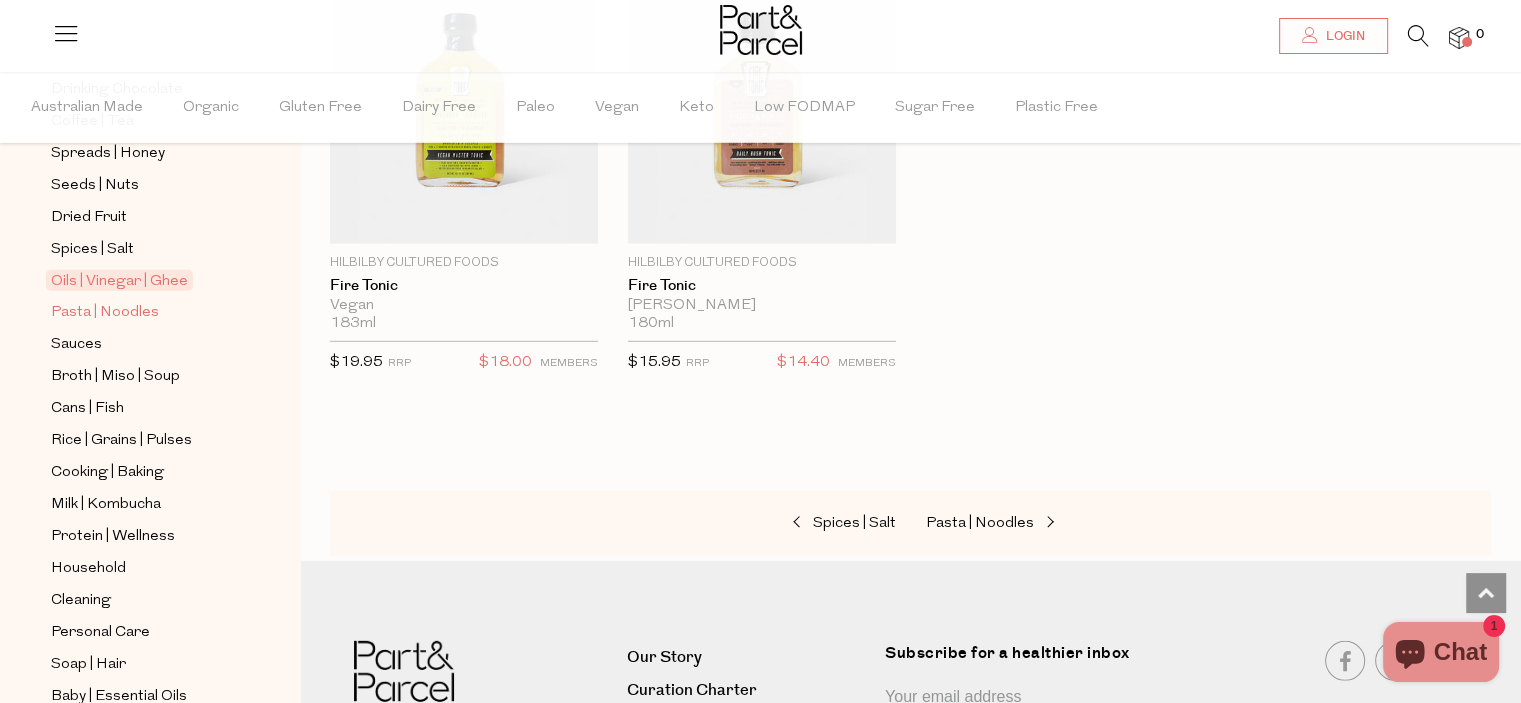 click on "Pasta | Noodles" at bounding box center (105, 313) 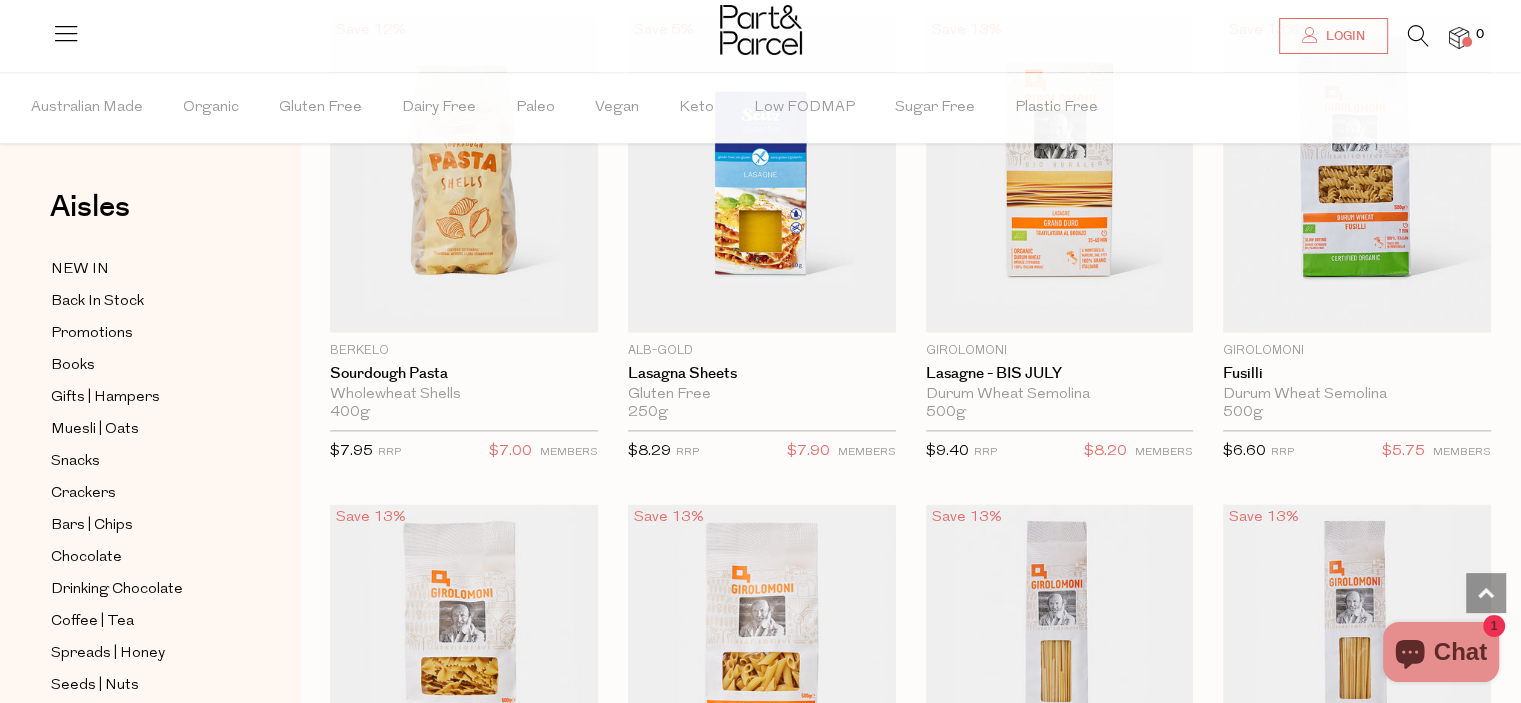 scroll, scrollTop: 2700, scrollLeft: 0, axis: vertical 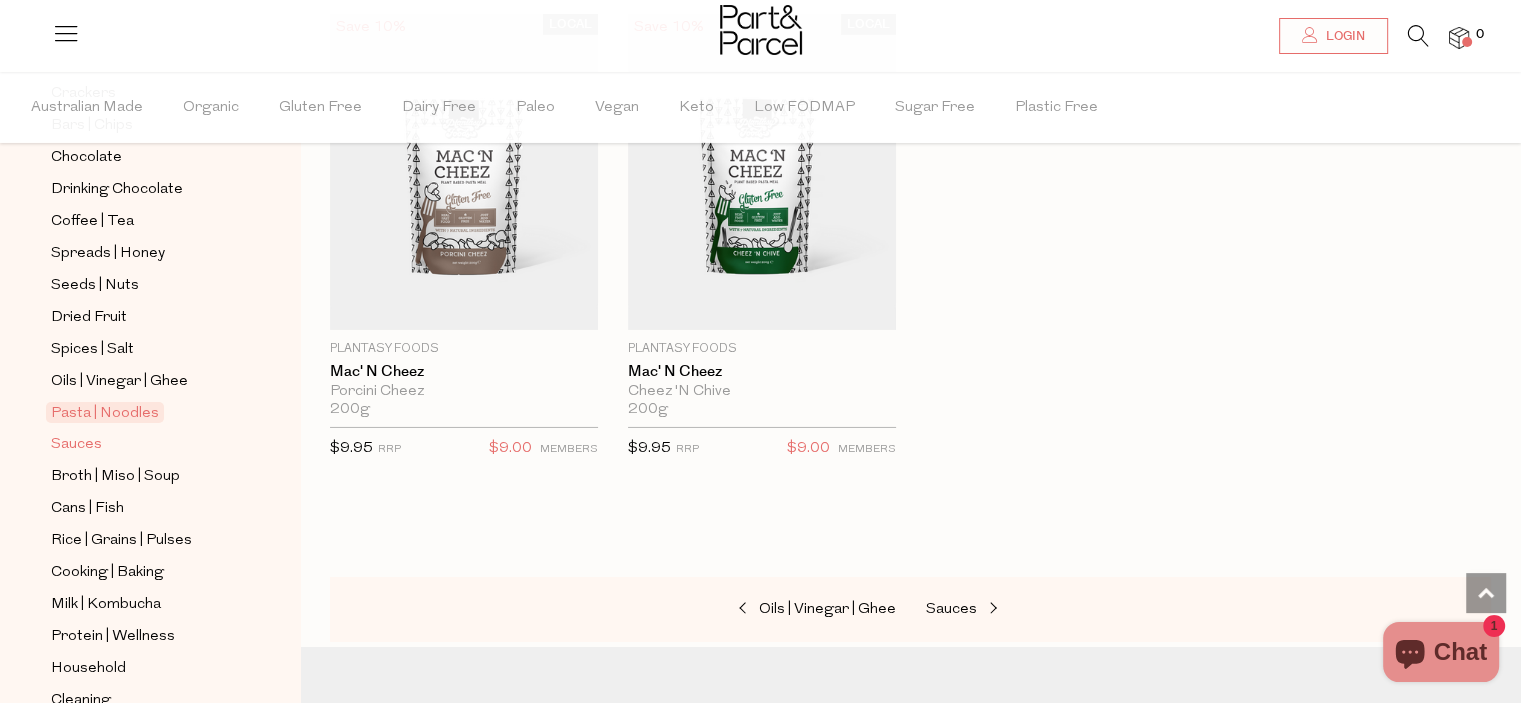 click on "Sauces" at bounding box center [76, 445] 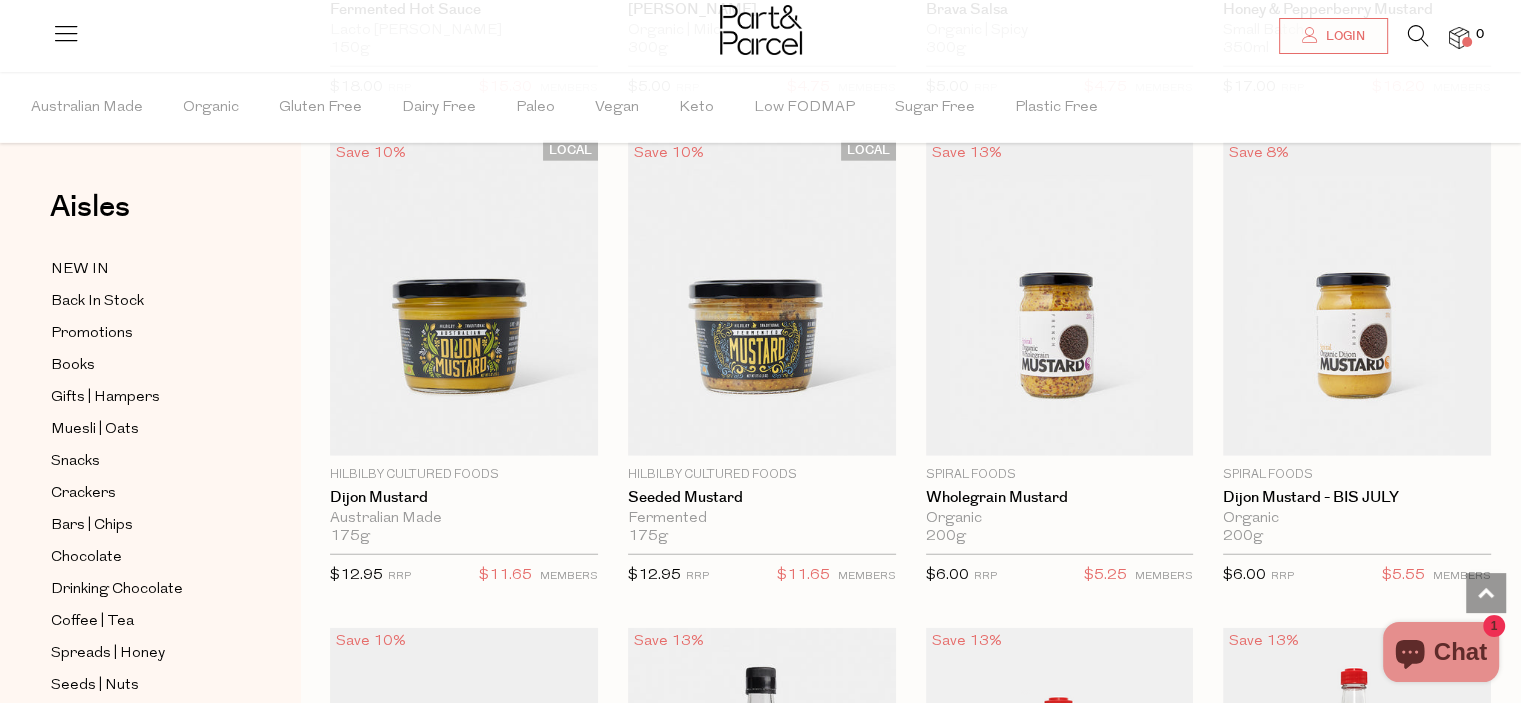 scroll, scrollTop: 5600, scrollLeft: 0, axis: vertical 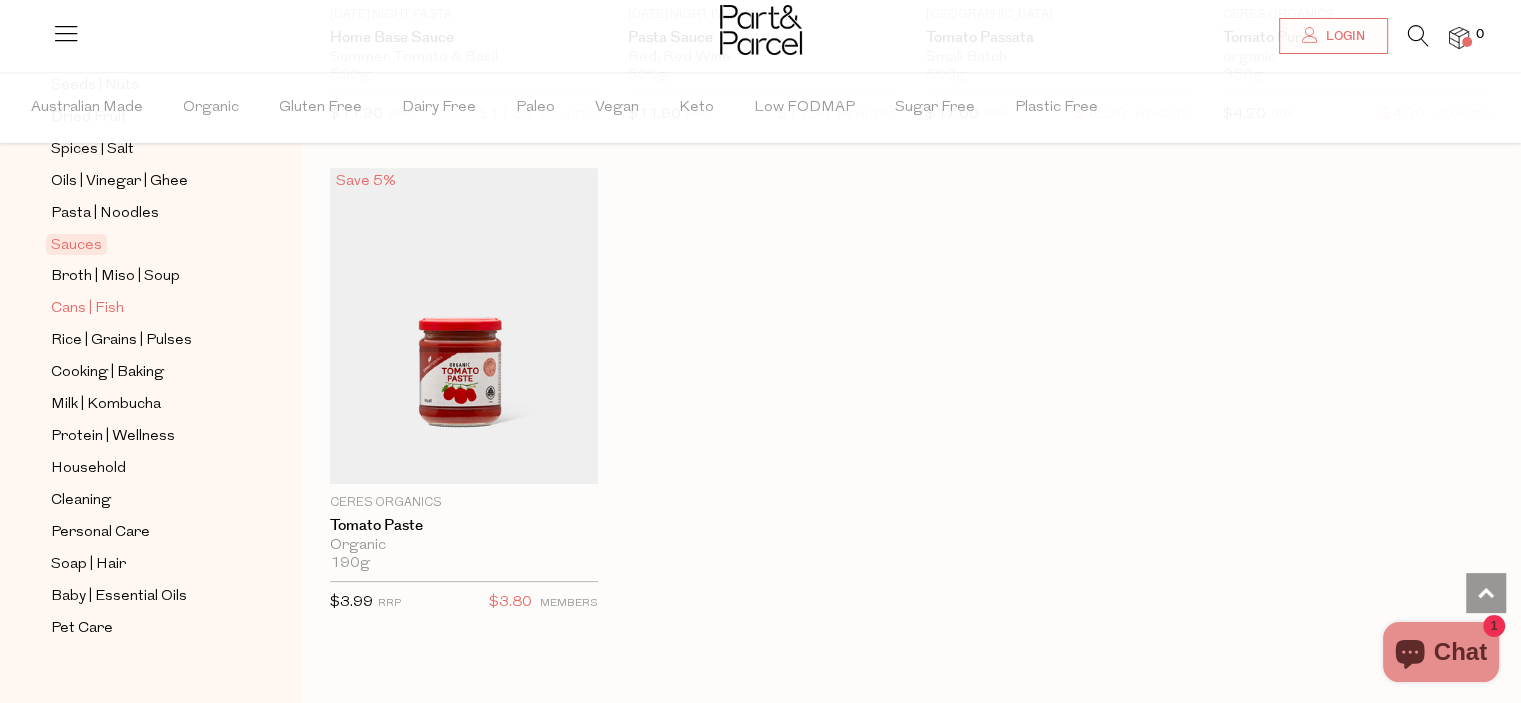 click on "Cans | Fish" at bounding box center [87, 309] 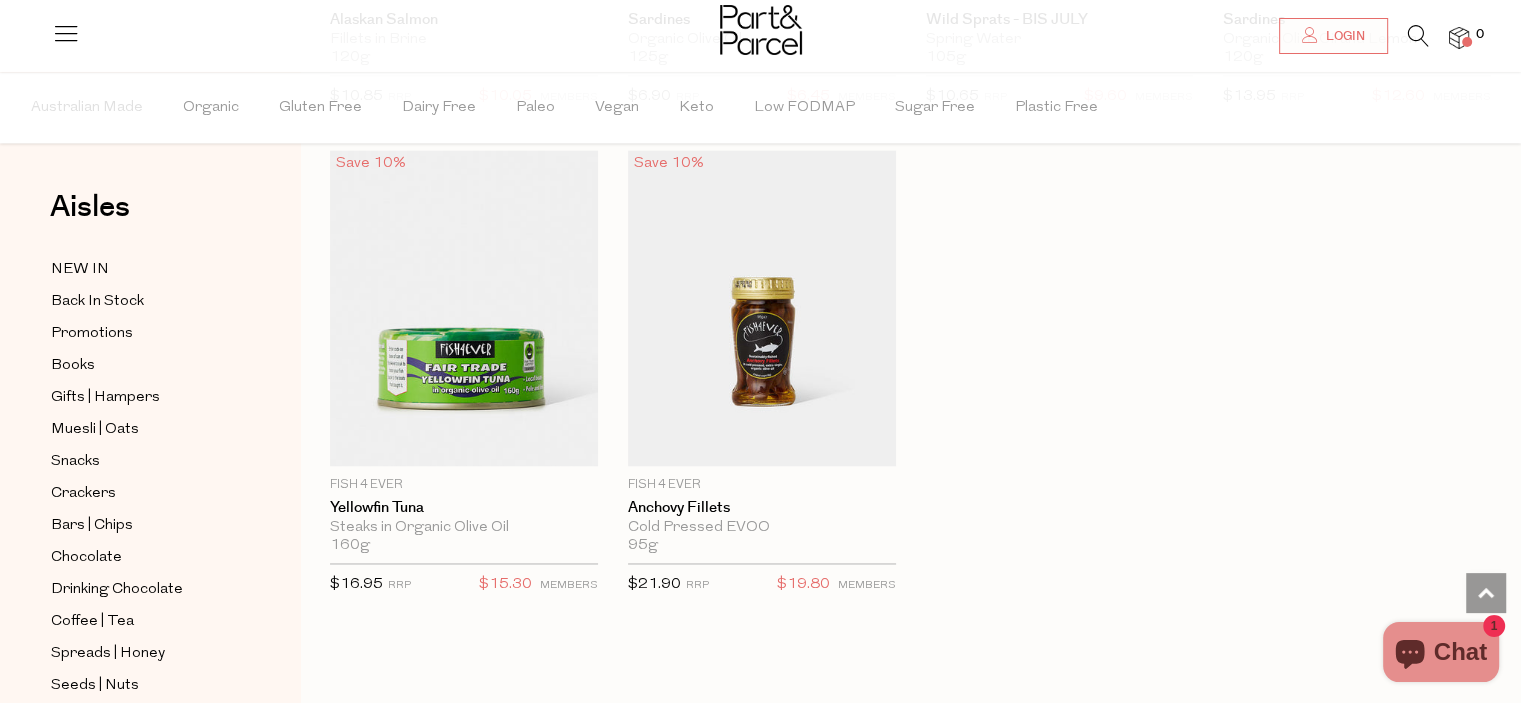 scroll, scrollTop: 3100, scrollLeft: 0, axis: vertical 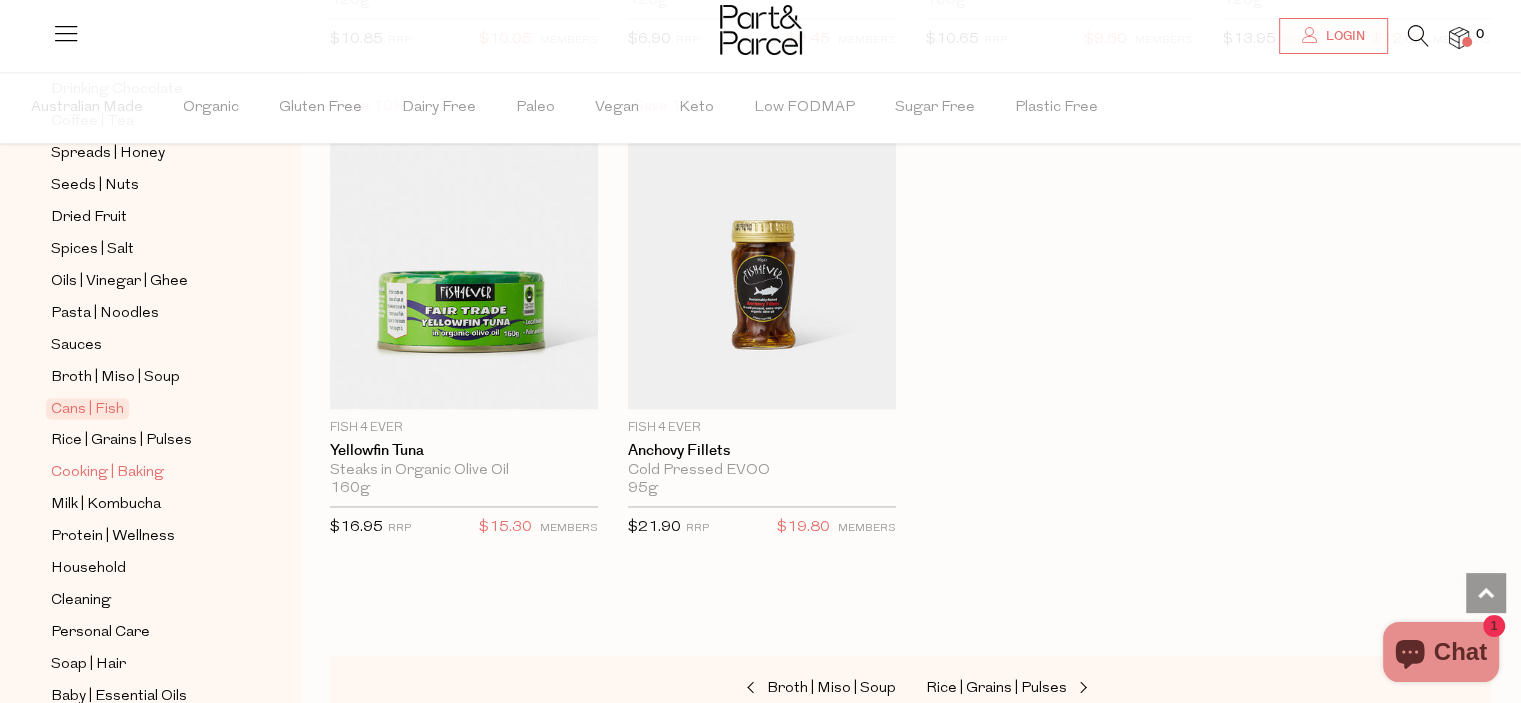 click on "Cooking | Baking" at bounding box center (107, 473) 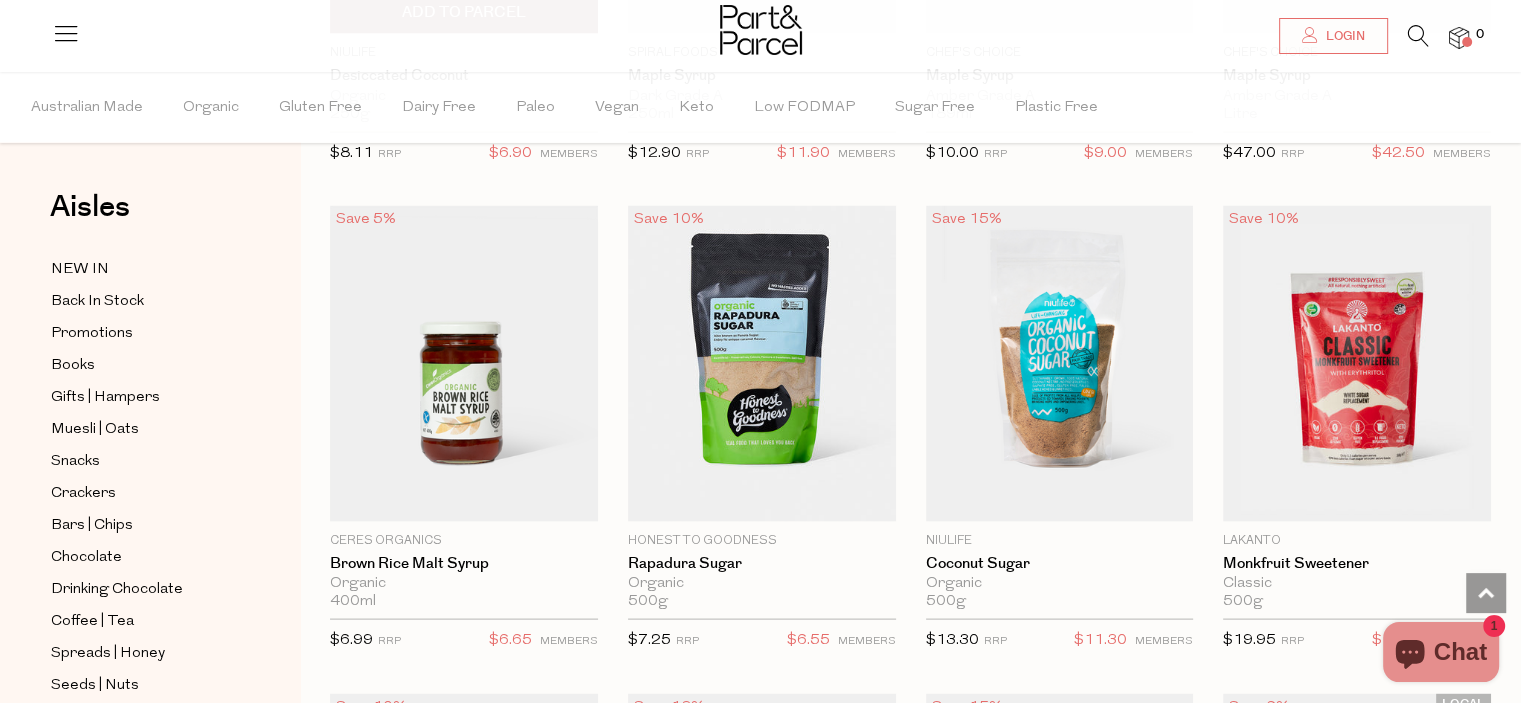 scroll, scrollTop: 3900, scrollLeft: 0, axis: vertical 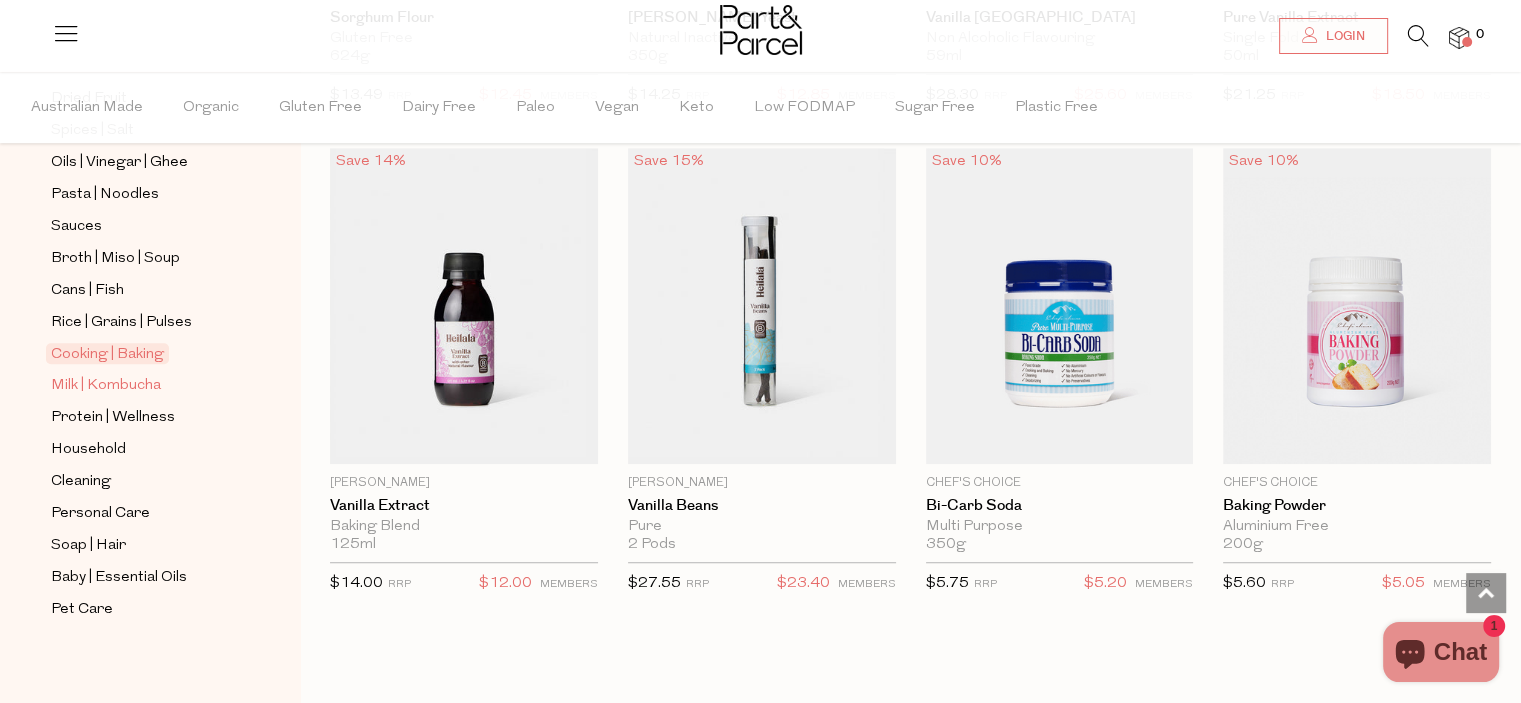 click on "Milk | Kombucha" at bounding box center (106, 386) 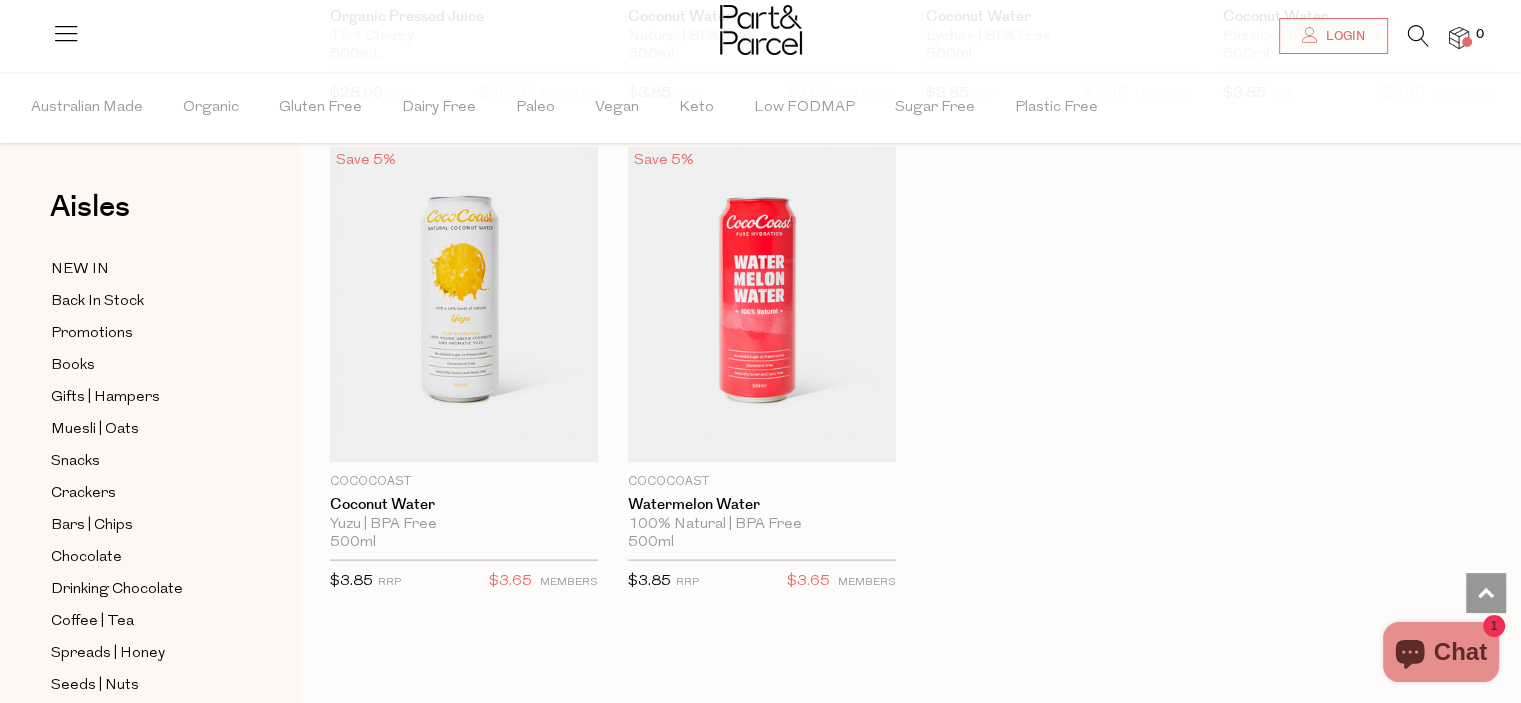 scroll, scrollTop: 4100, scrollLeft: 0, axis: vertical 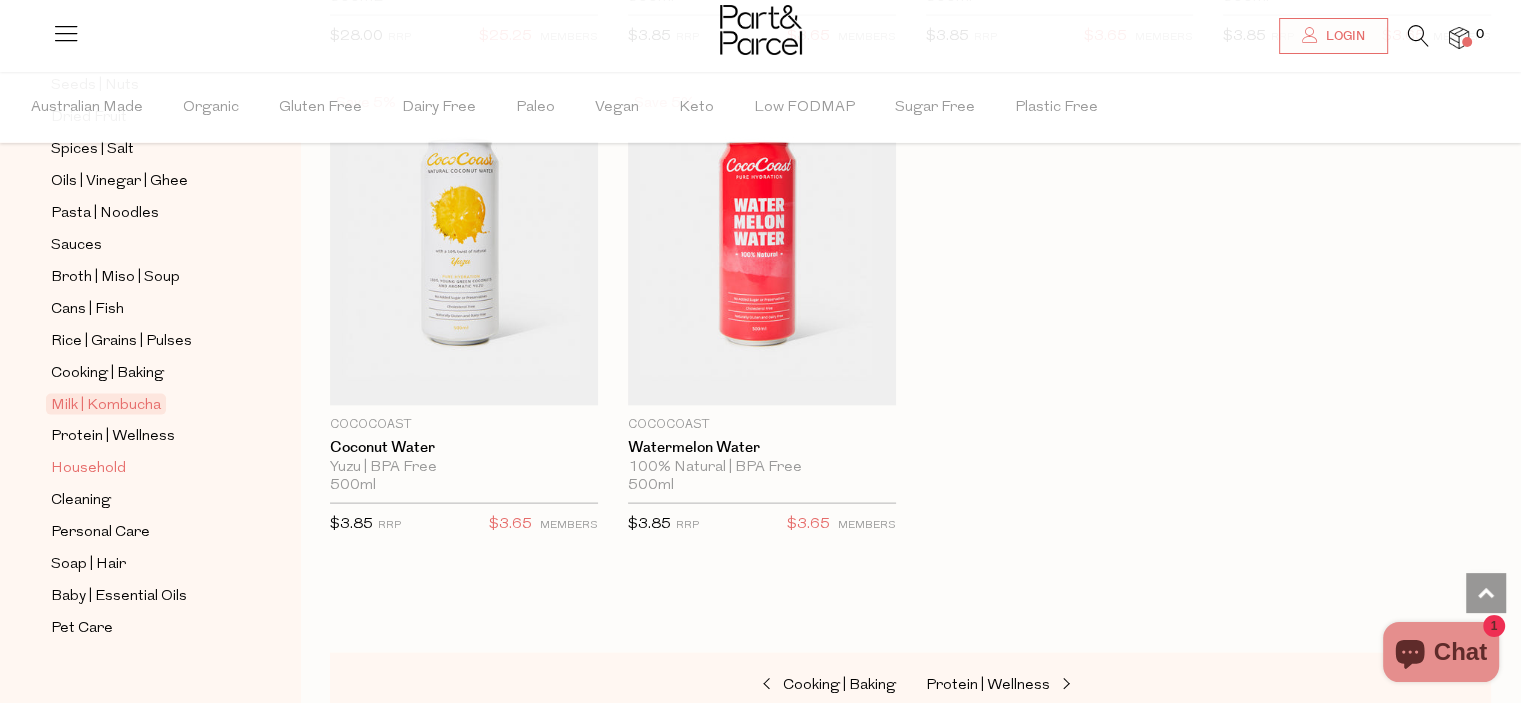 click on "Household" at bounding box center [88, 469] 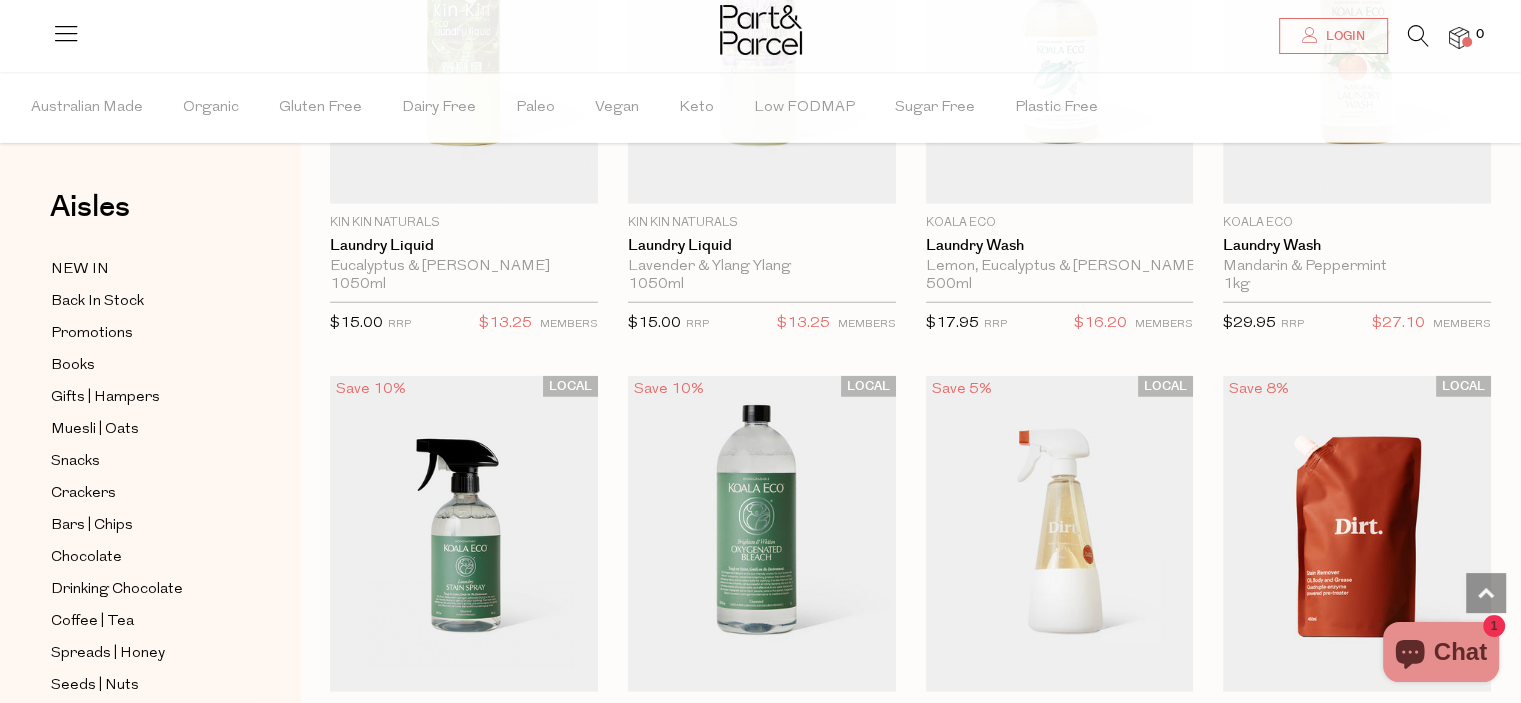 scroll, scrollTop: 5411, scrollLeft: 0, axis: vertical 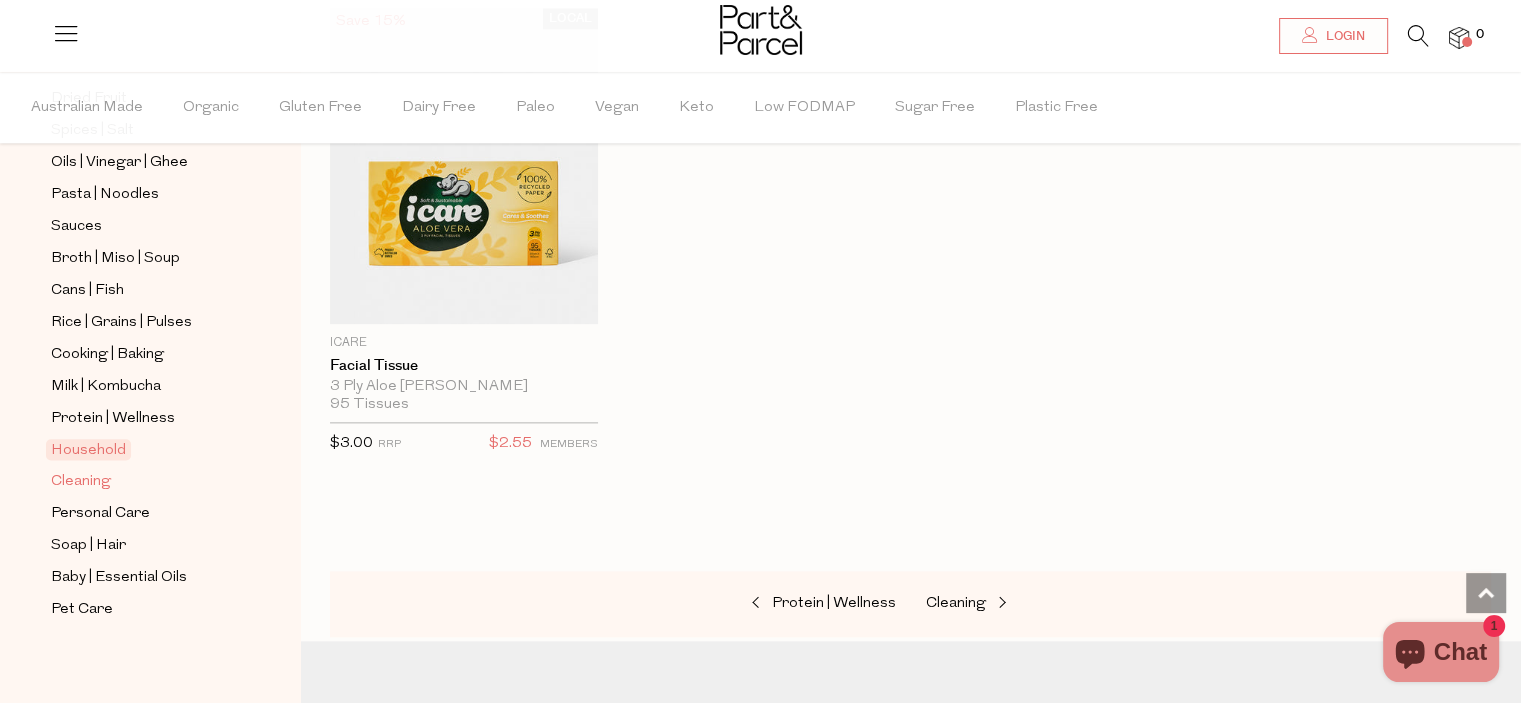 click on "Cleaning" at bounding box center (81, 482) 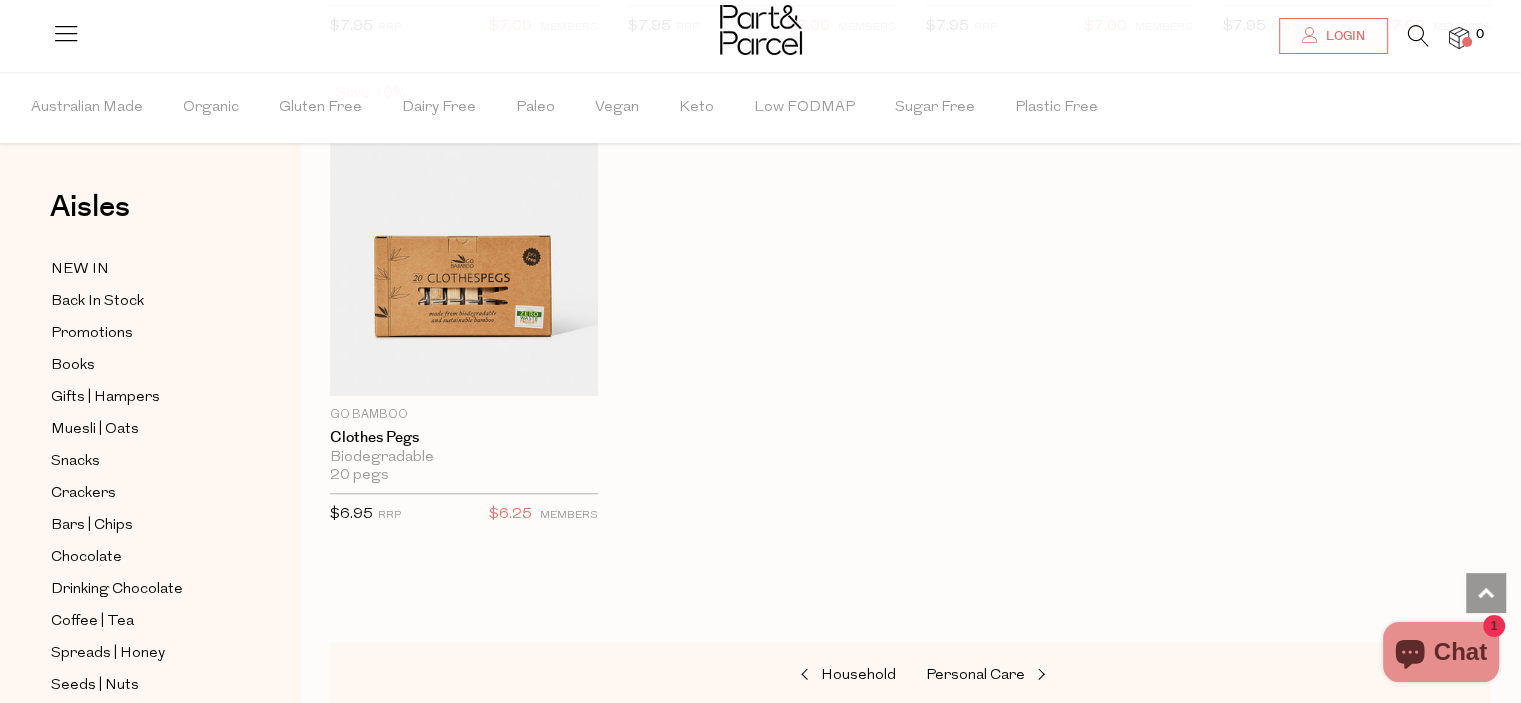 scroll, scrollTop: 1700, scrollLeft: 0, axis: vertical 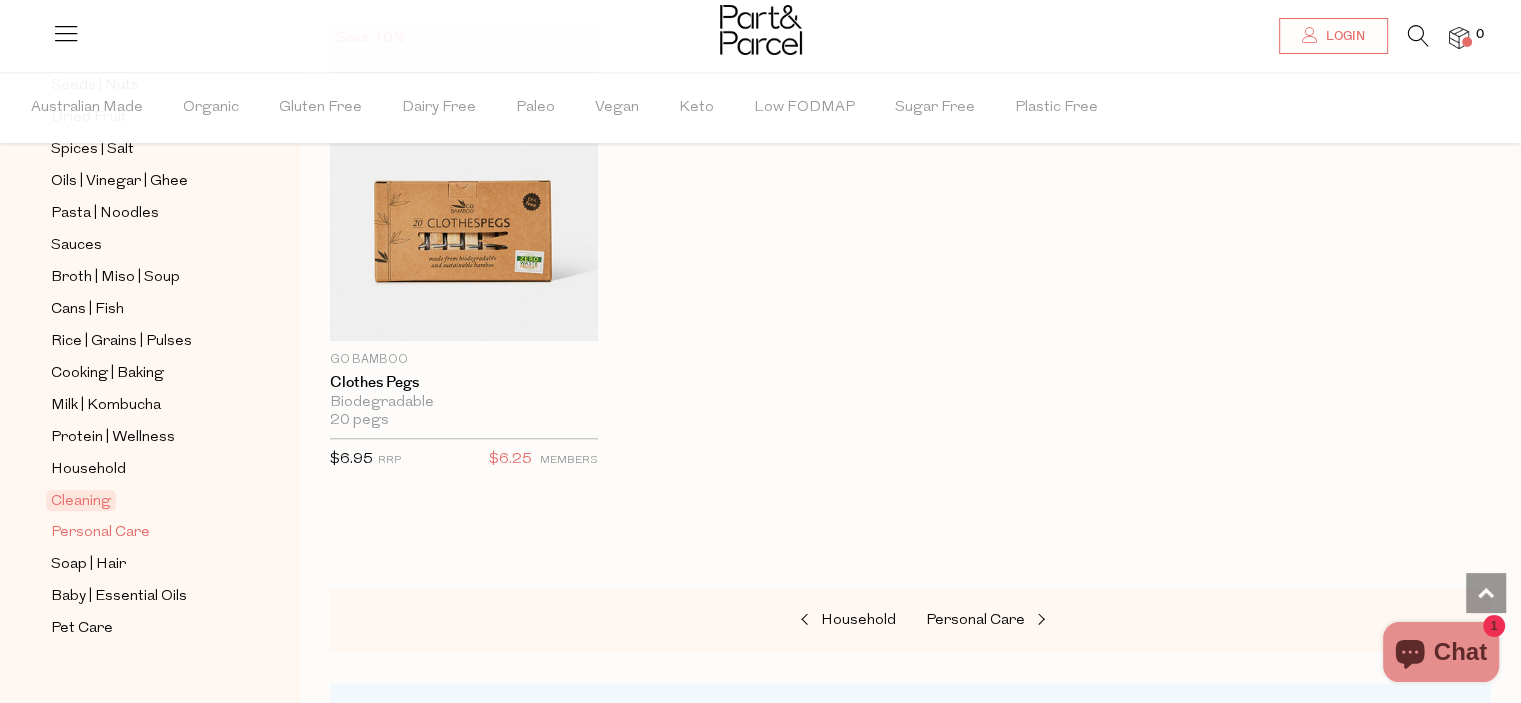 click on "Personal Care" at bounding box center [100, 533] 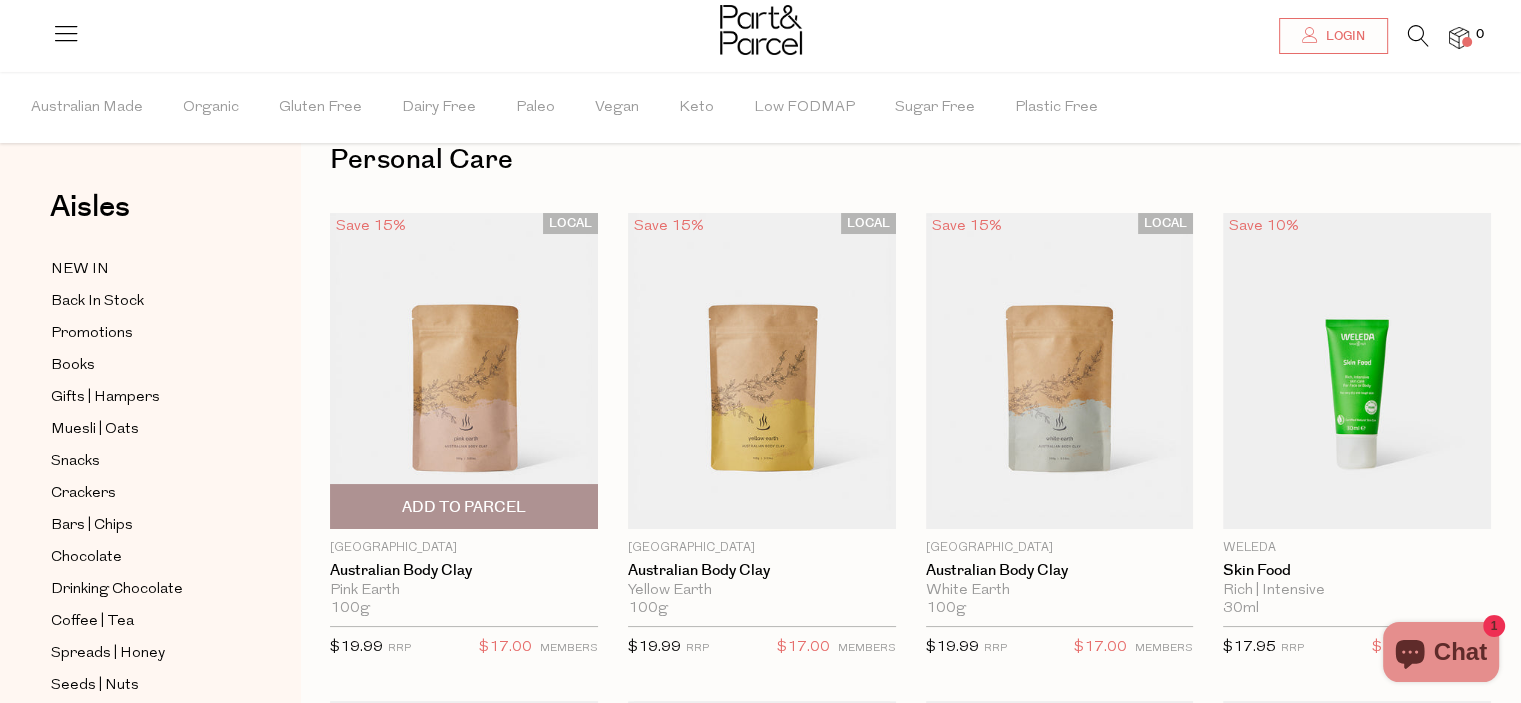 scroll, scrollTop: 0, scrollLeft: 0, axis: both 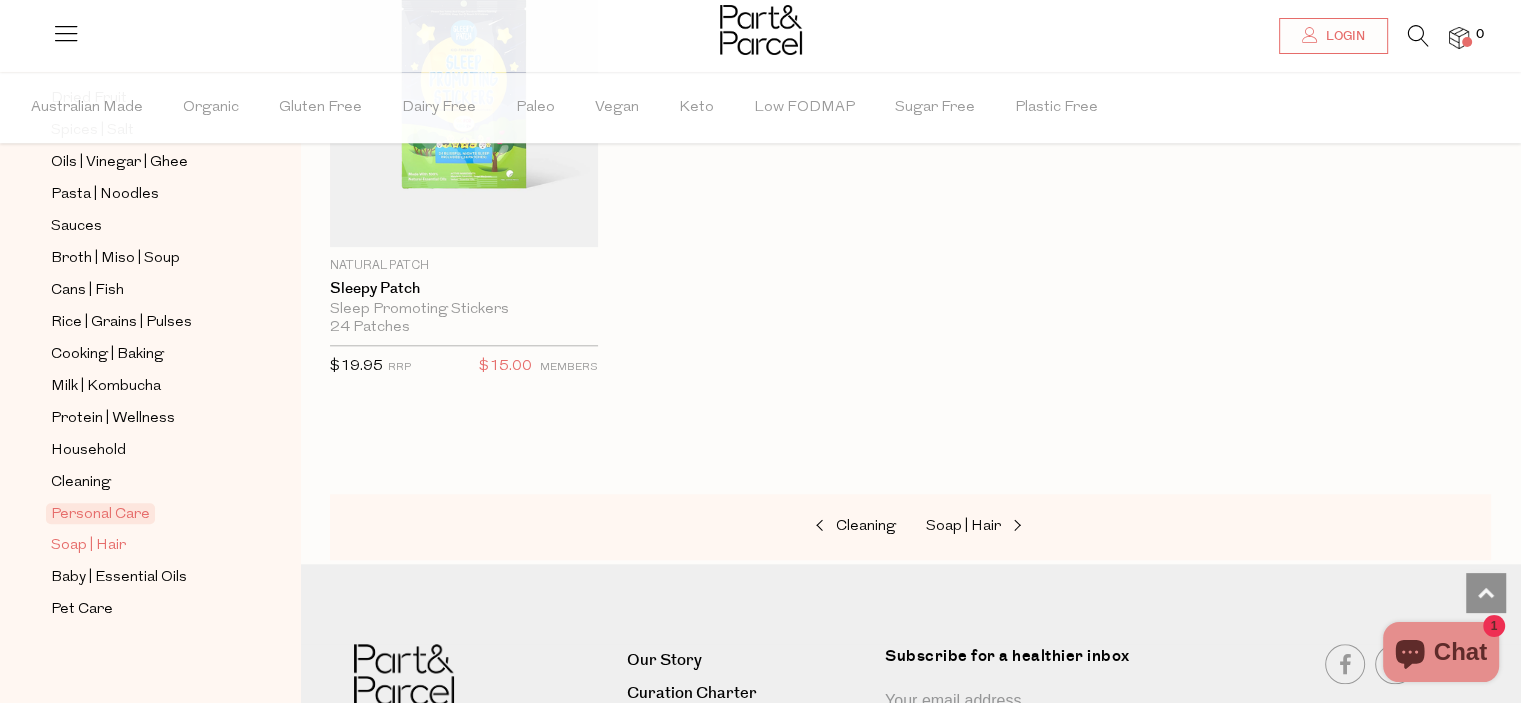 click on "Soap | Hair" at bounding box center (88, 546) 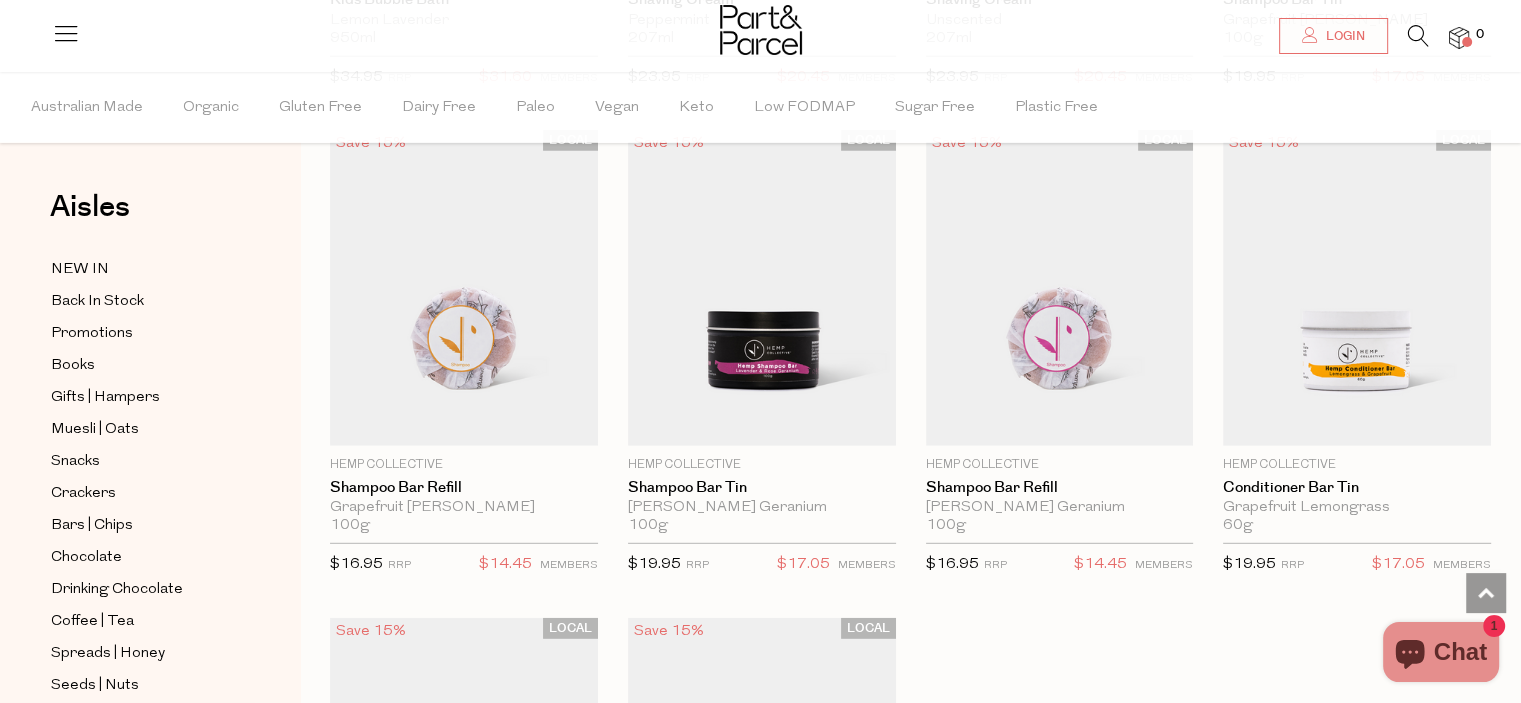 scroll, scrollTop: 5500, scrollLeft: 0, axis: vertical 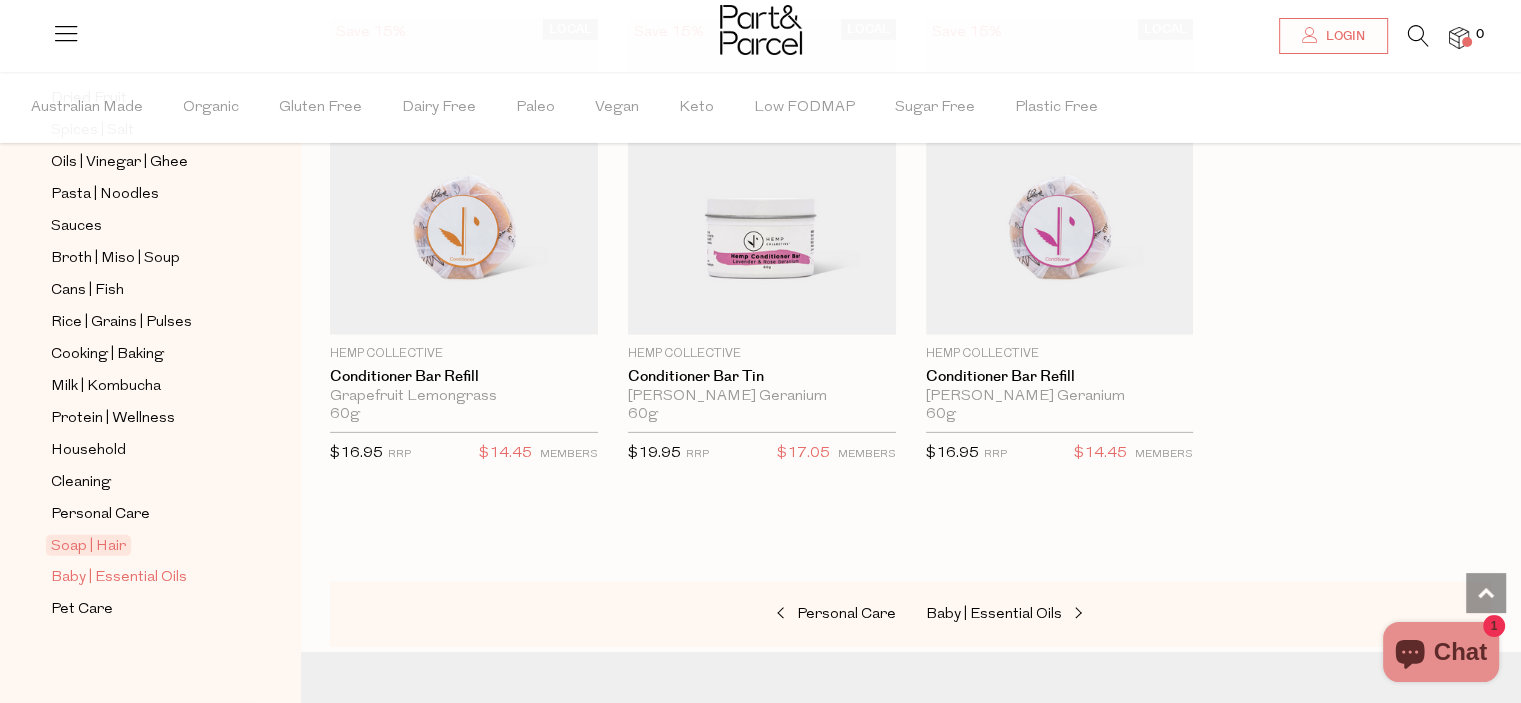 click on "Baby | Essential Oils" at bounding box center [119, 578] 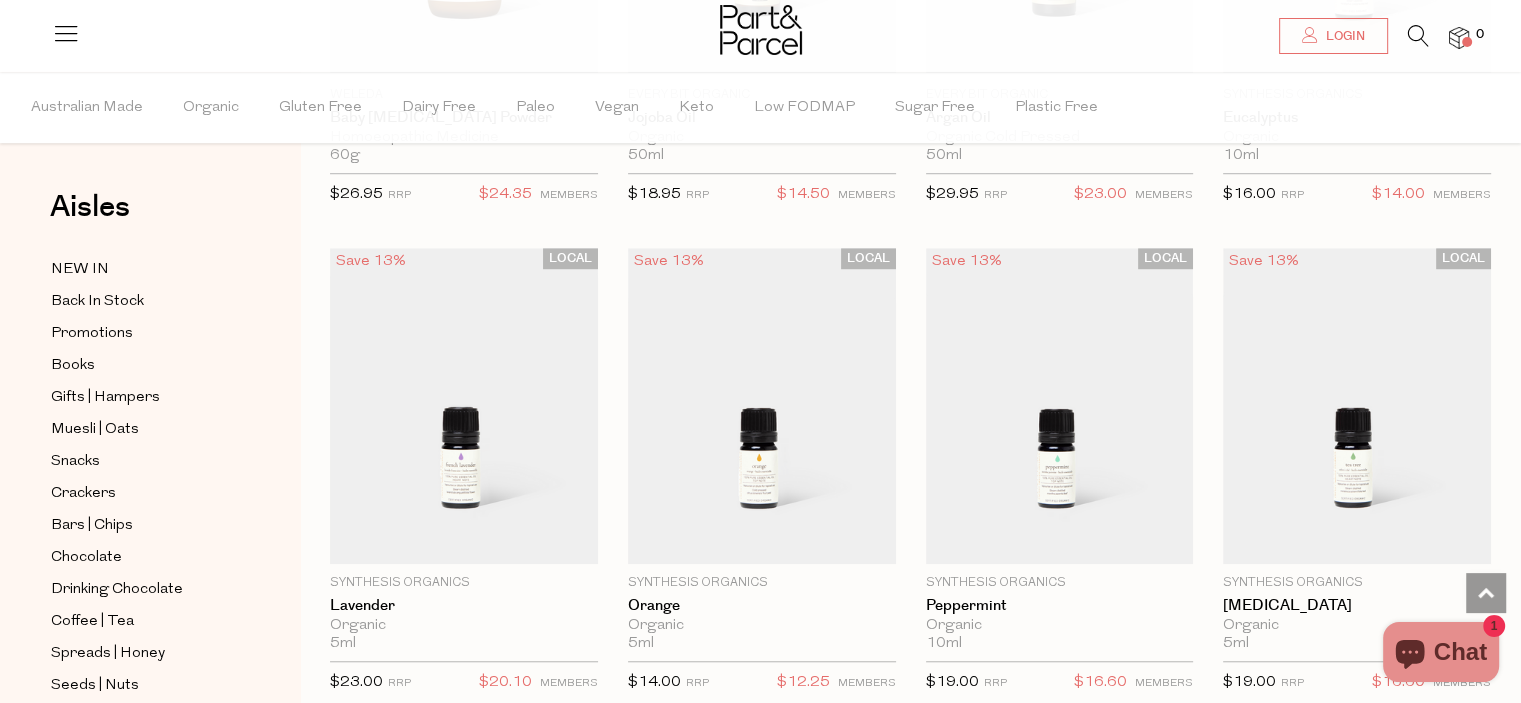 scroll, scrollTop: 1700, scrollLeft: 0, axis: vertical 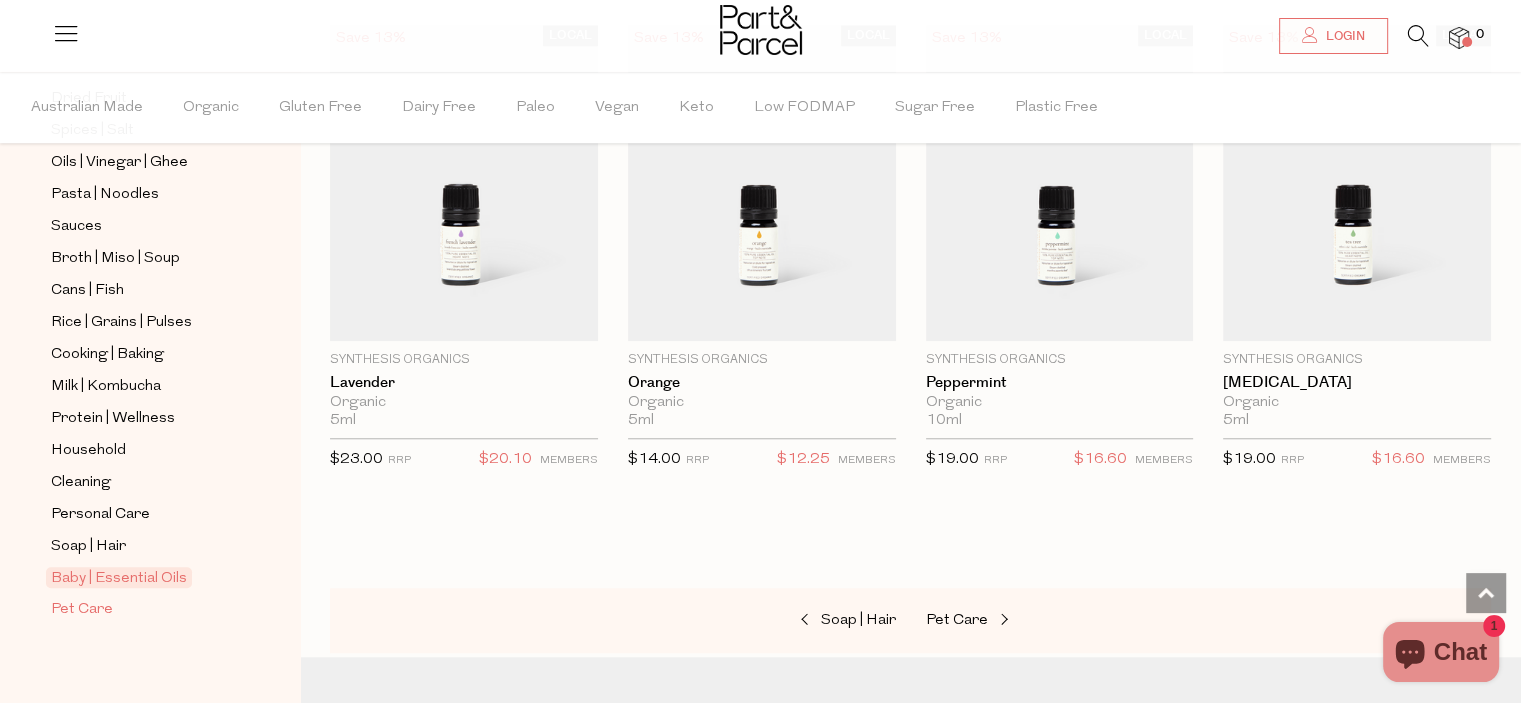 click on "Pet Care" at bounding box center (82, 610) 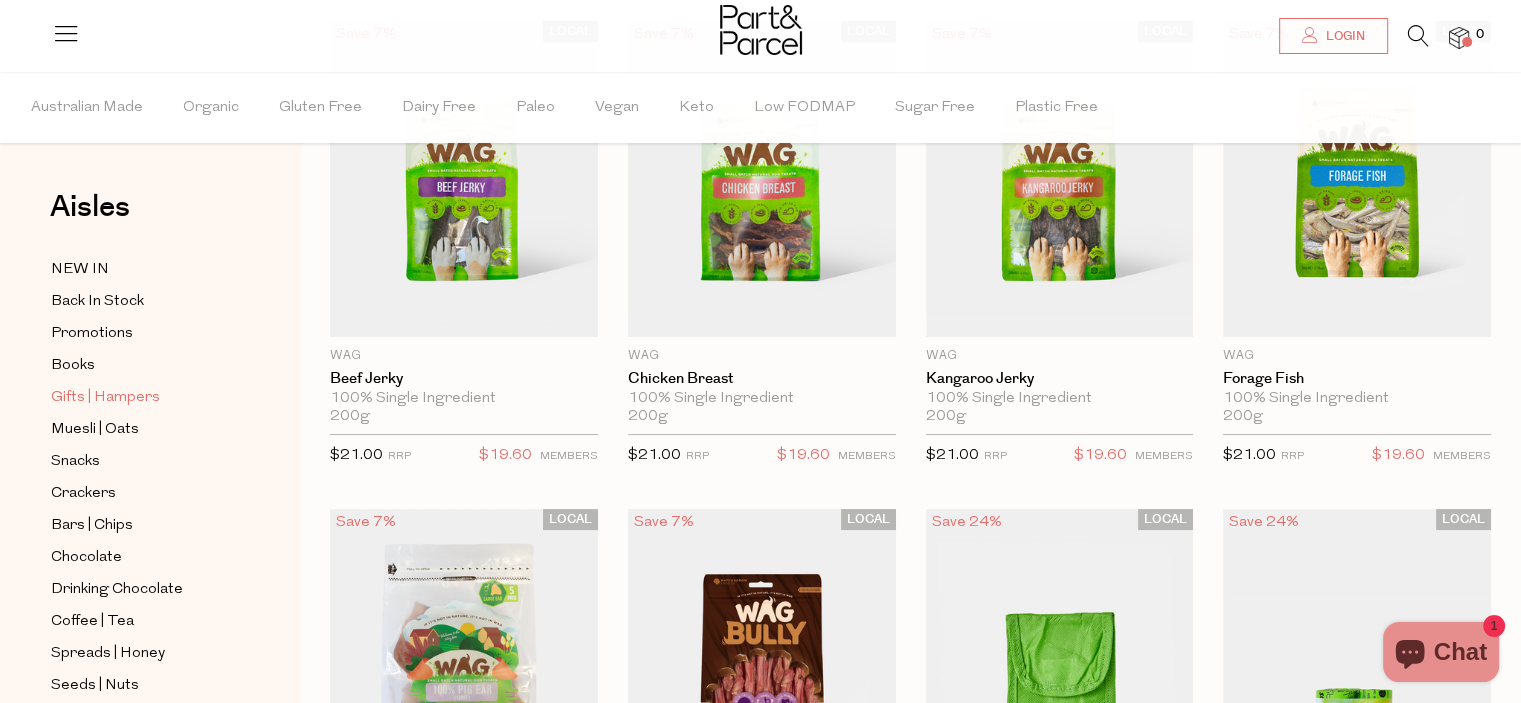 scroll, scrollTop: 200, scrollLeft: 0, axis: vertical 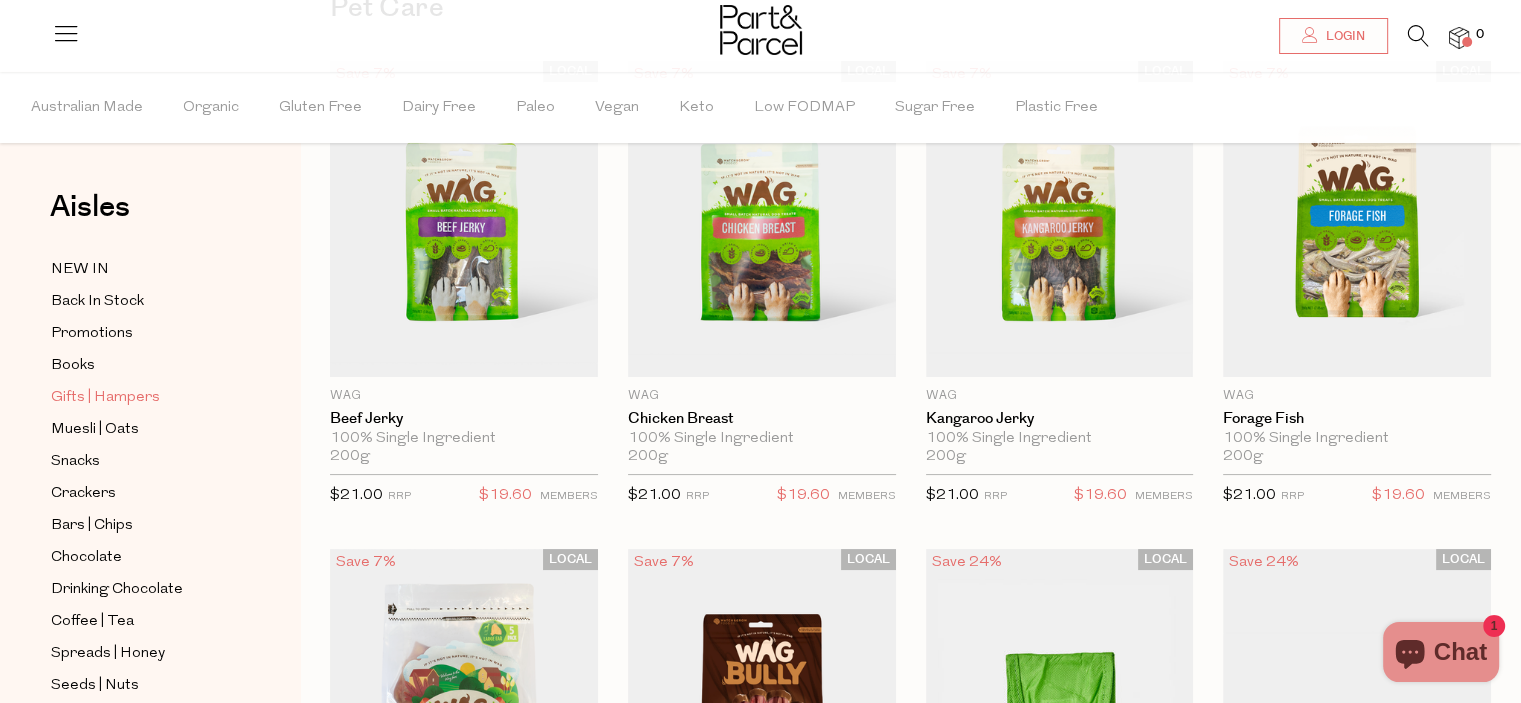 click on "Gifts | Hampers" at bounding box center (105, 398) 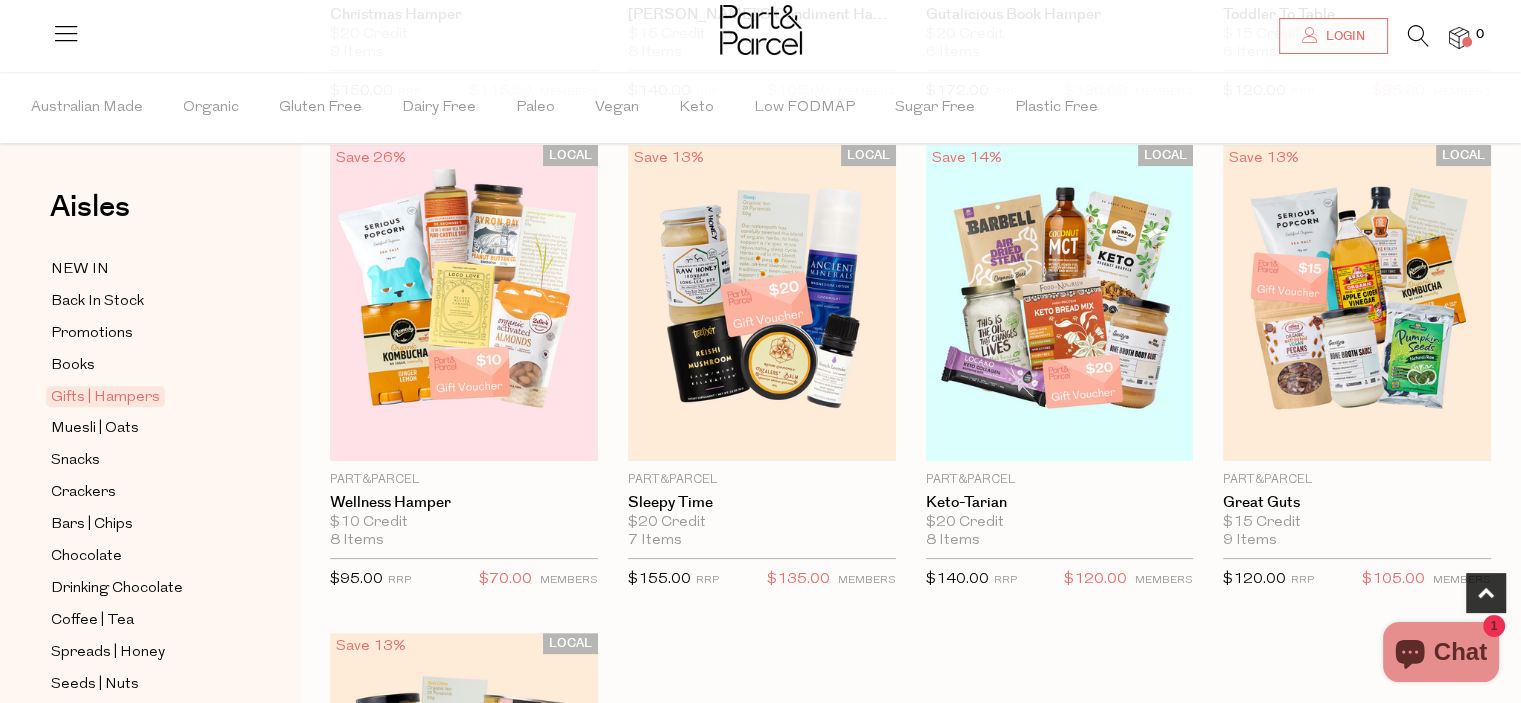 scroll, scrollTop: 600, scrollLeft: 0, axis: vertical 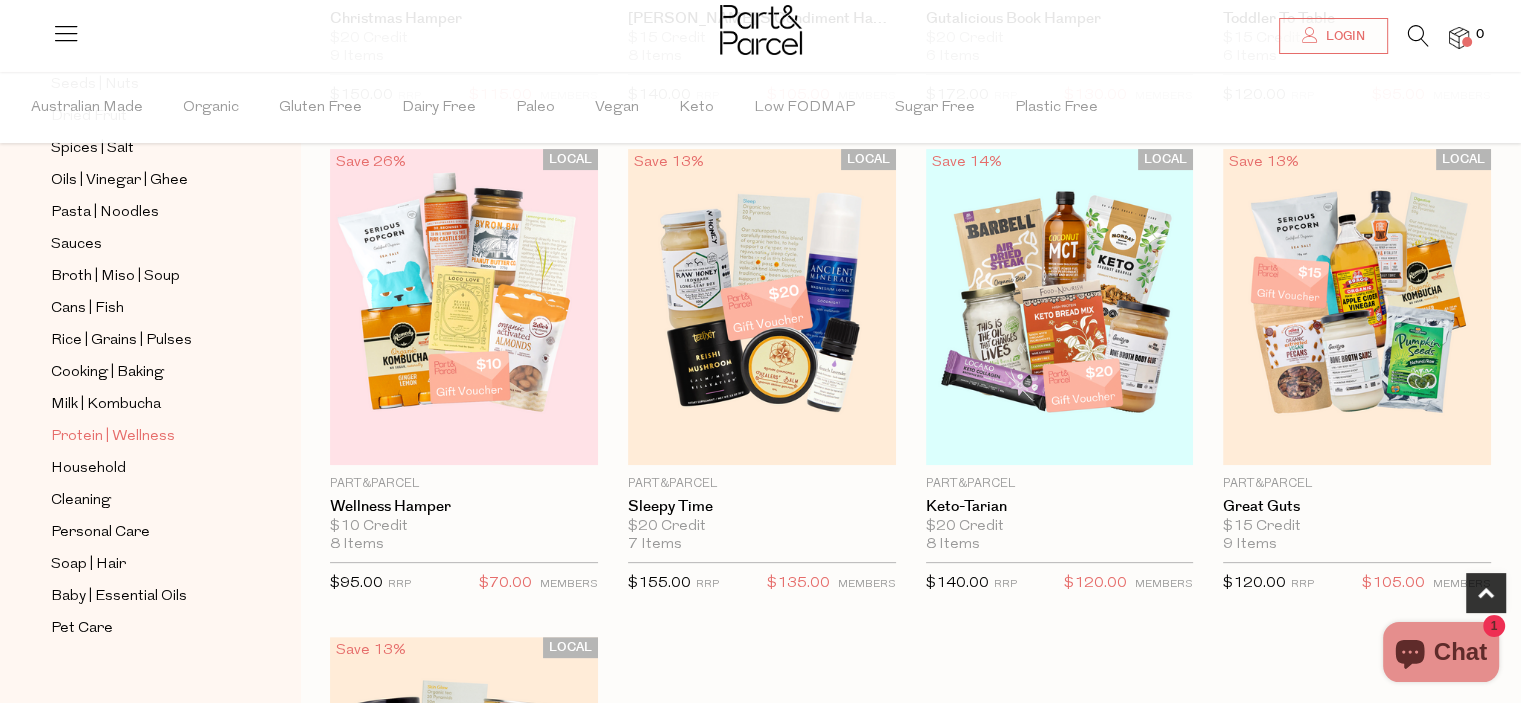 click on "Protein | Wellness" at bounding box center [113, 437] 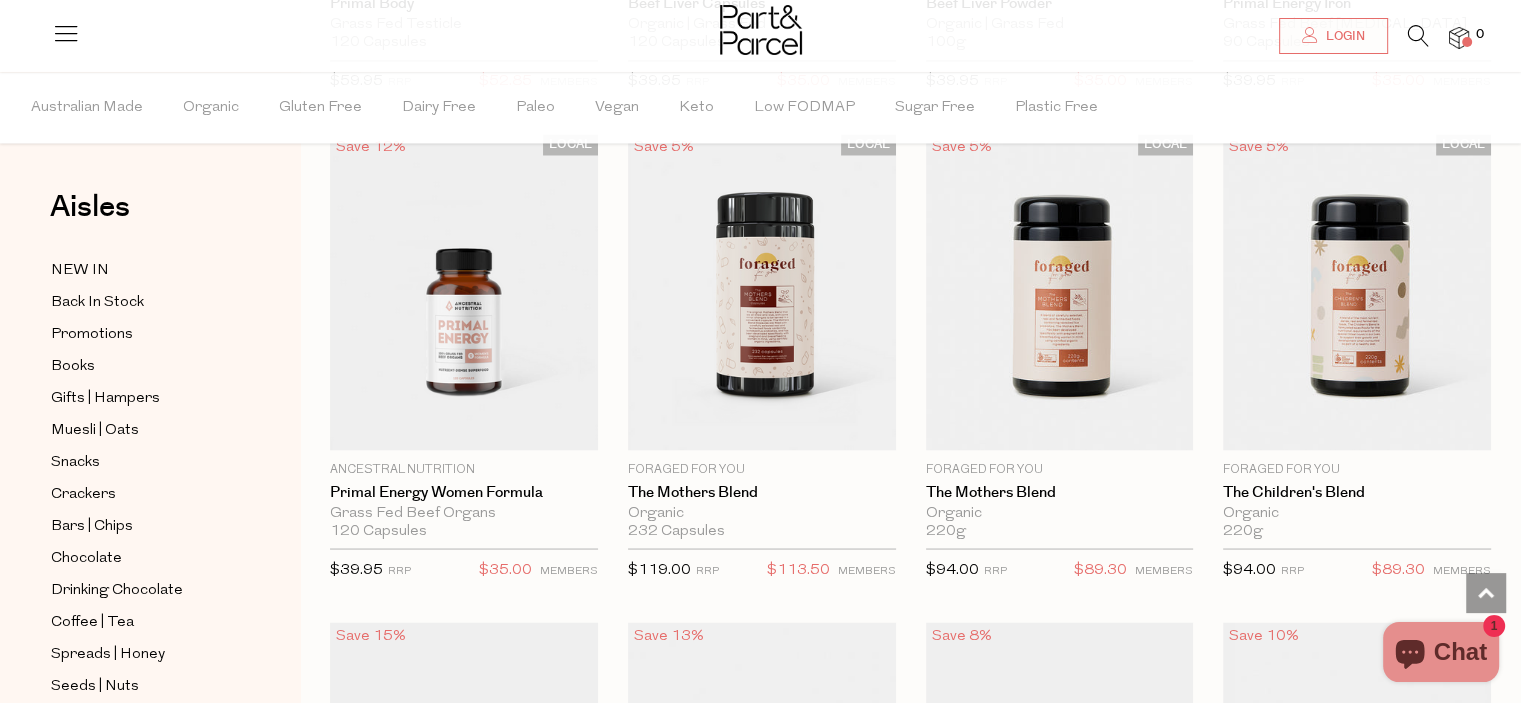 scroll, scrollTop: 3800, scrollLeft: 0, axis: vertical 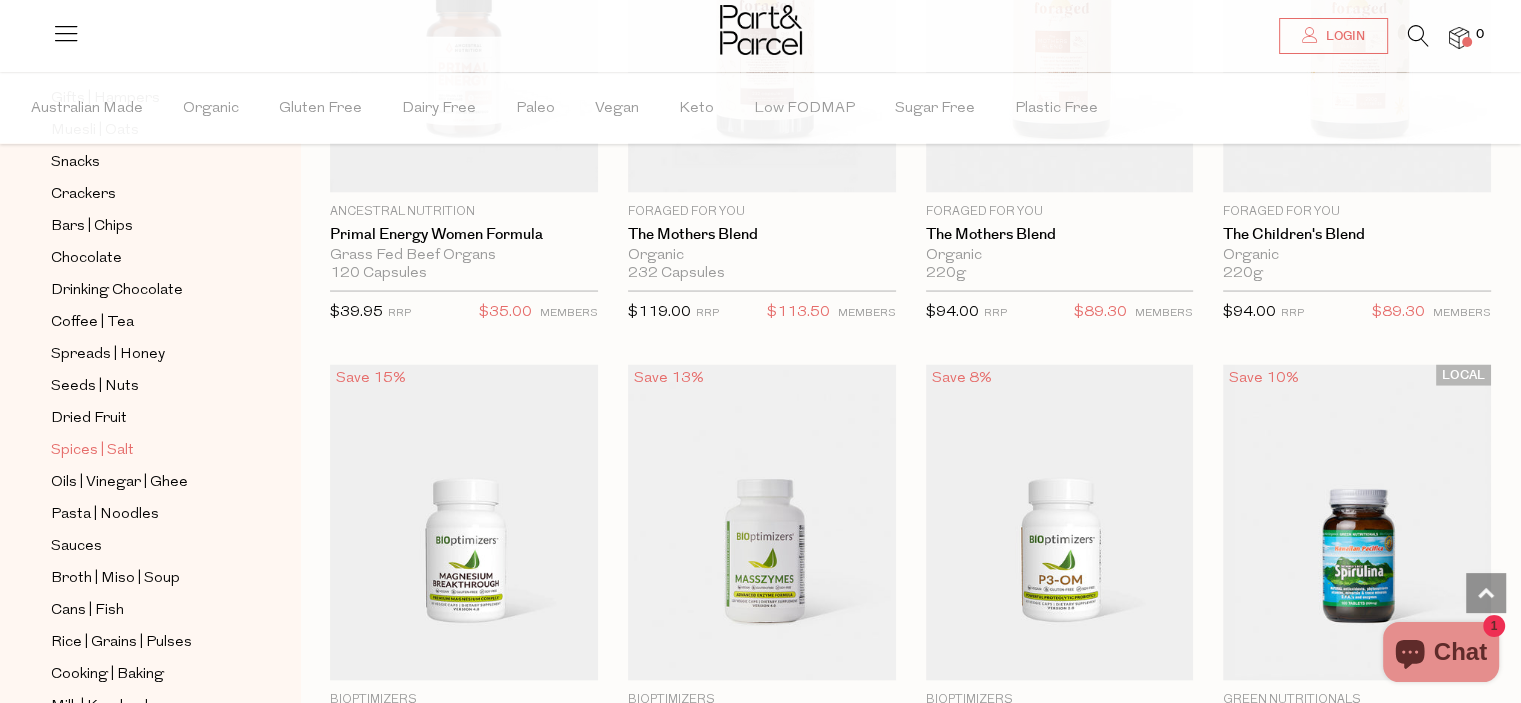 click on "Spices | Salt" at bounding box center (92, 450) 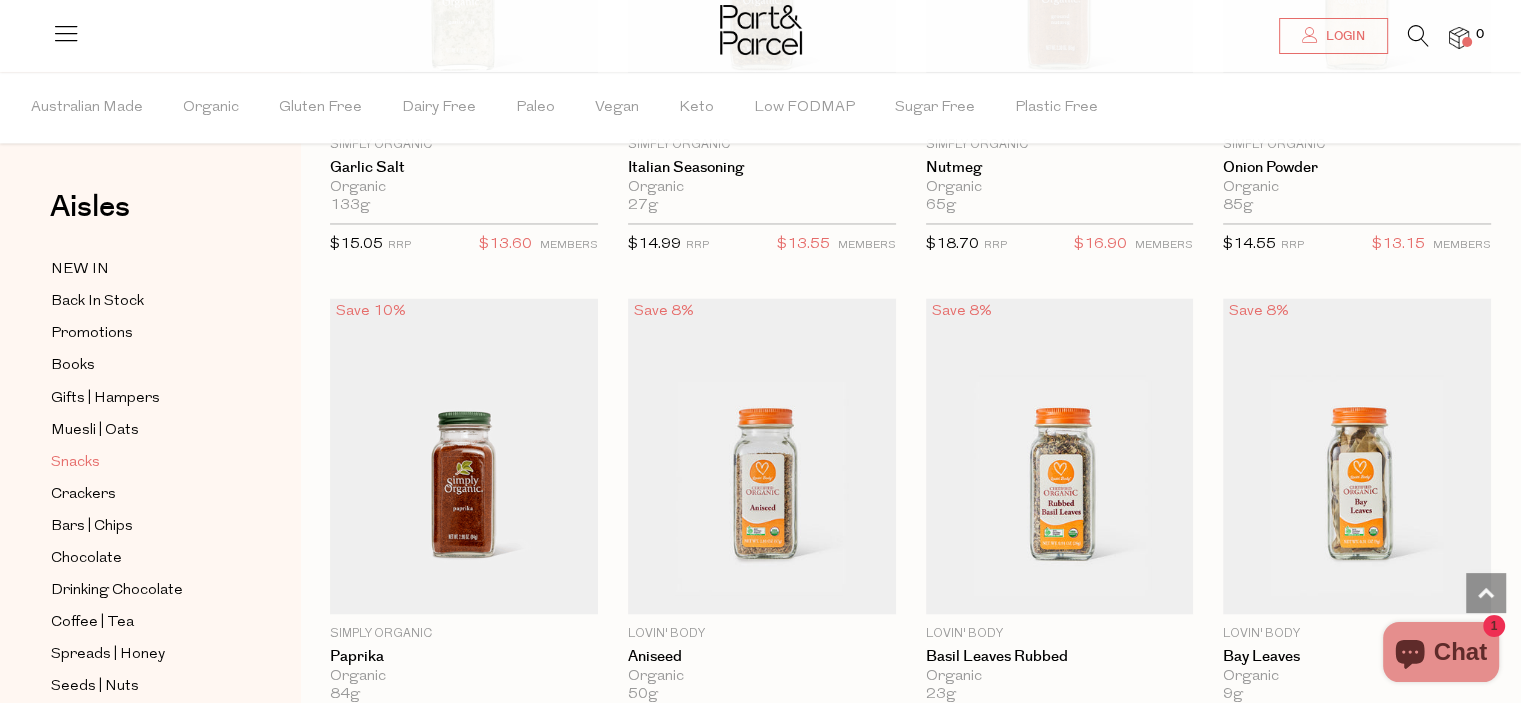 scroll, scrollTop: 3400, scrollLeft: 0, axis: vertical 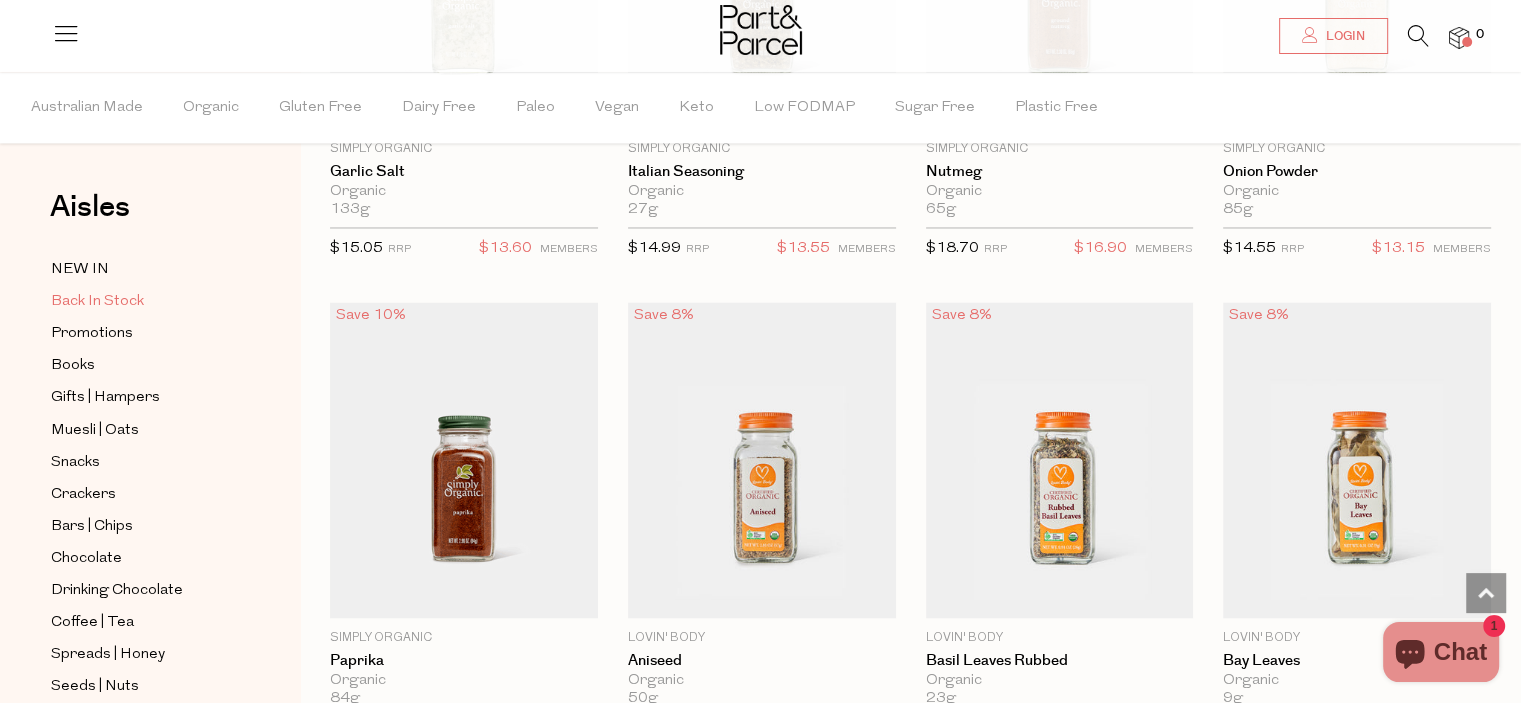 click on "Back In Stock" at bounding box center [97, 302] 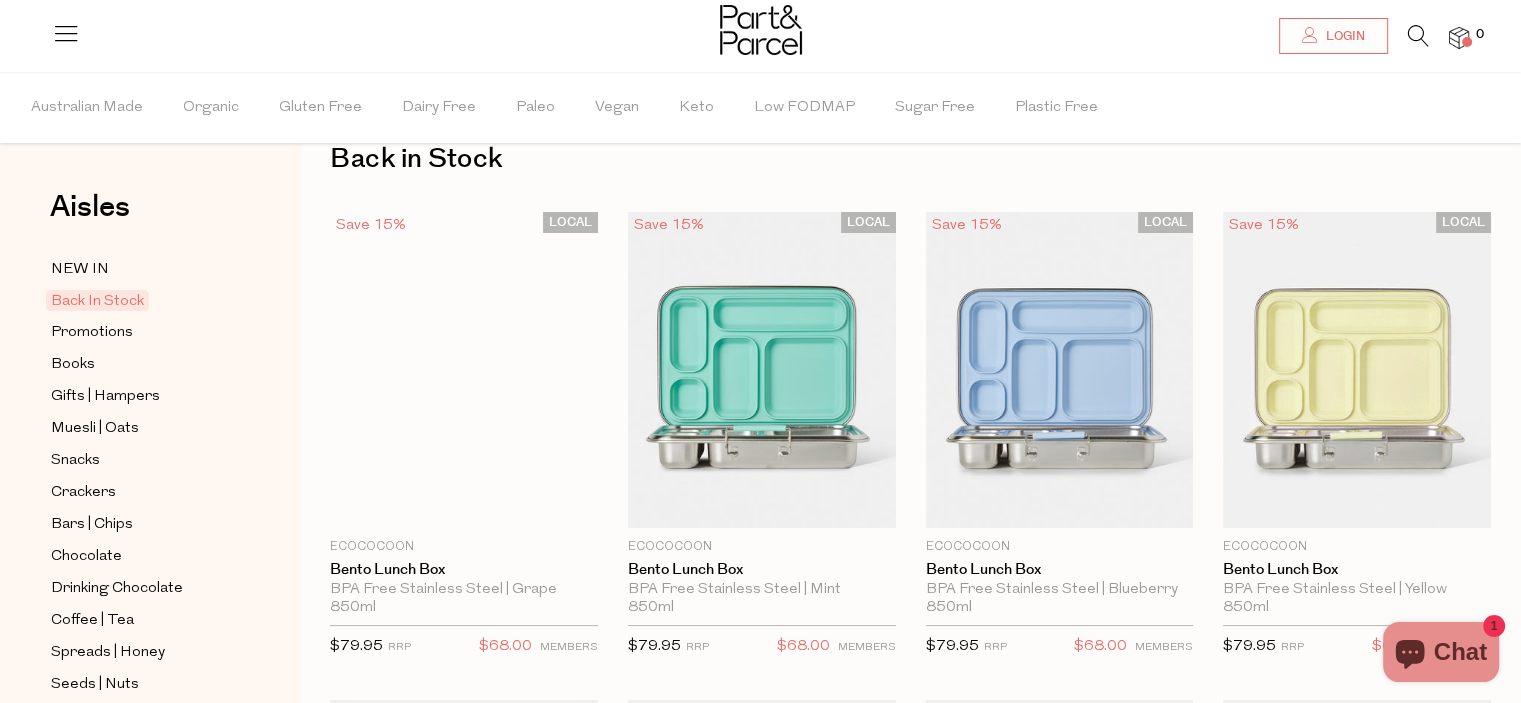 scroll, scrollTop: 11, scrollLeft: 0, axis: vertical 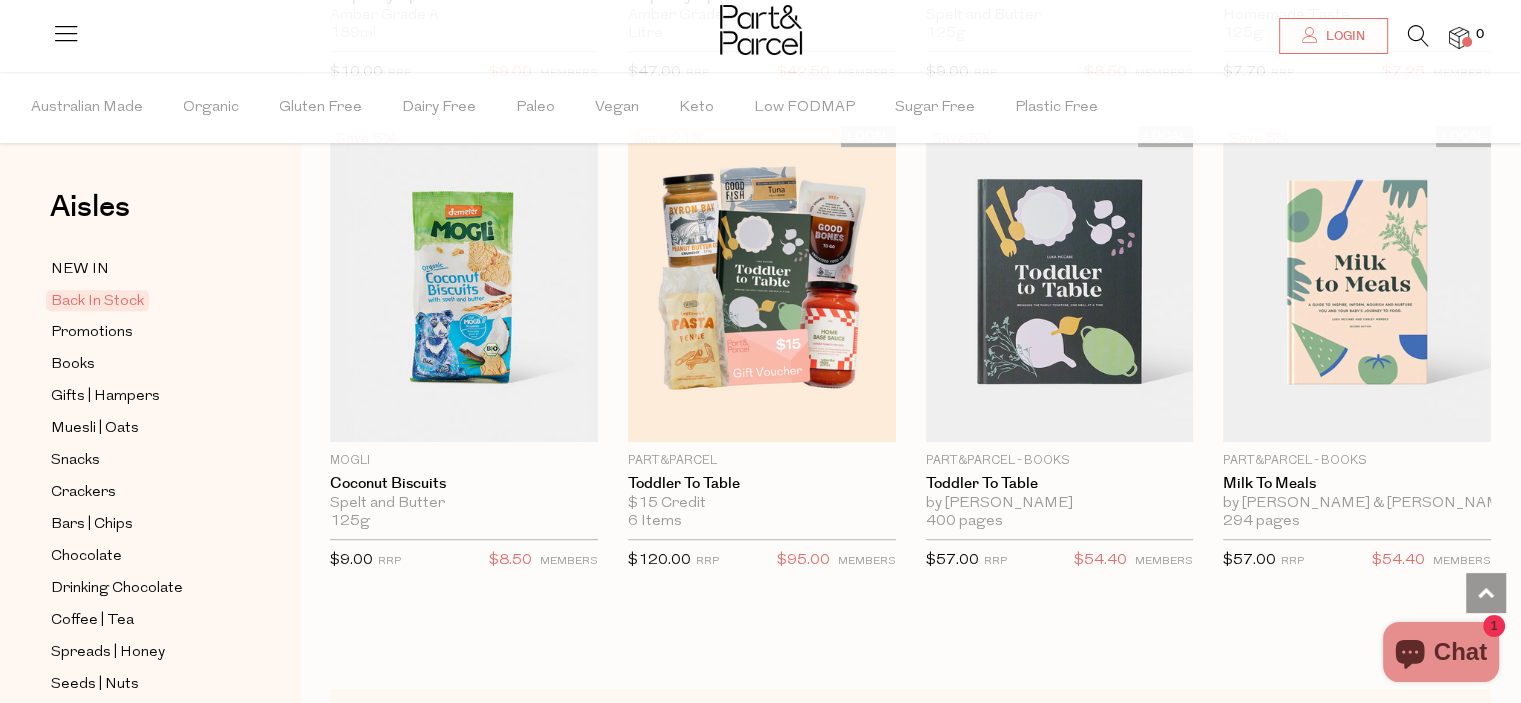 click at bounding box center [761, 30] 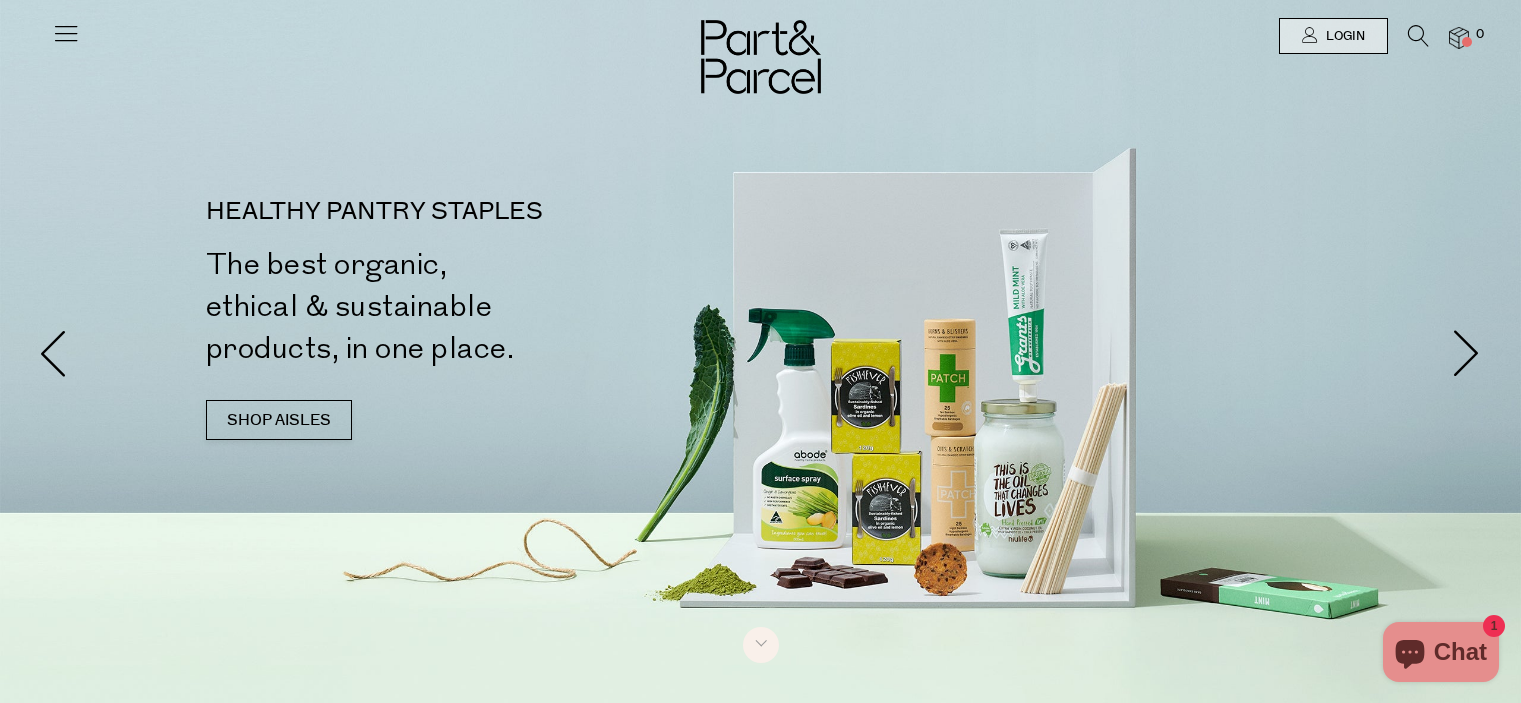 scroll, scrollTop: 0, scrollLeft: 0, axis: both 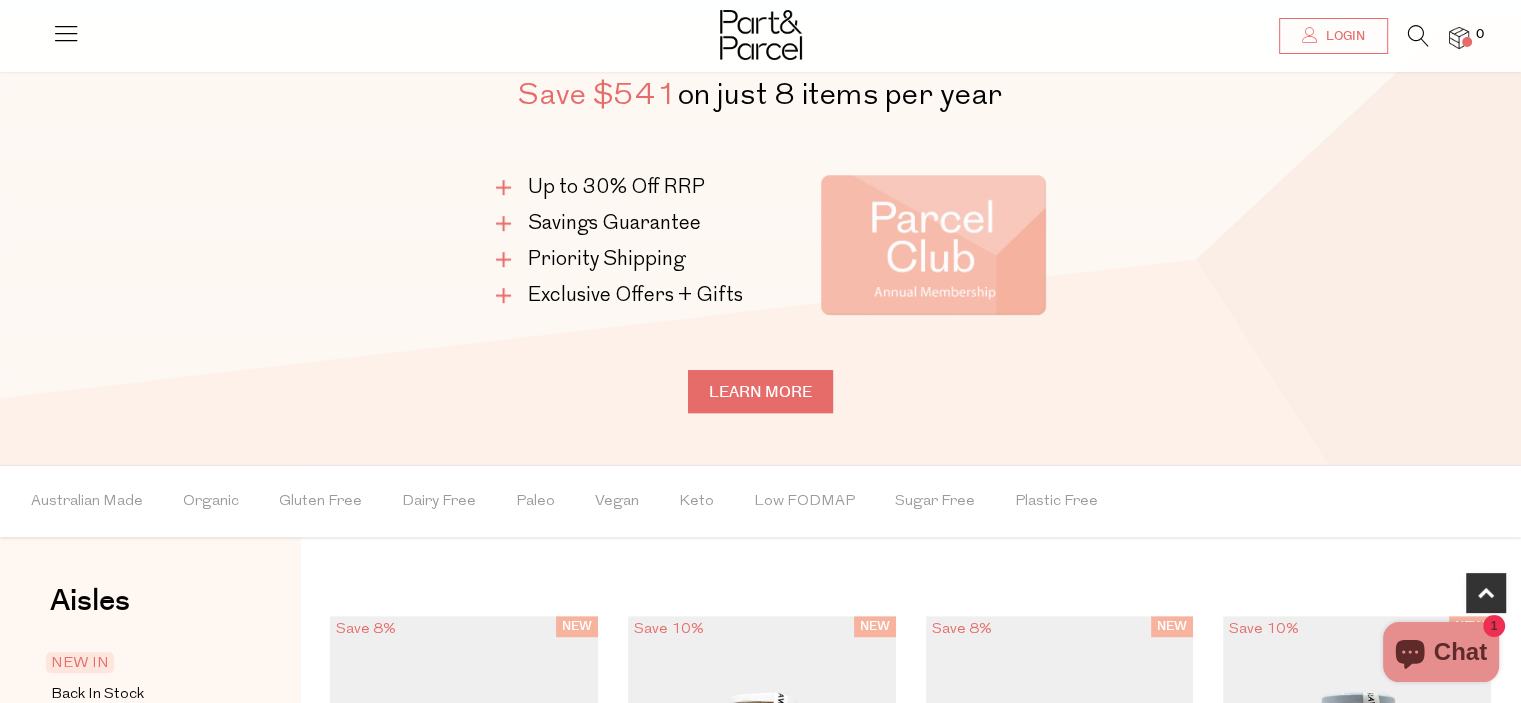 click on "Learn more" at bounding box center (760, 391) 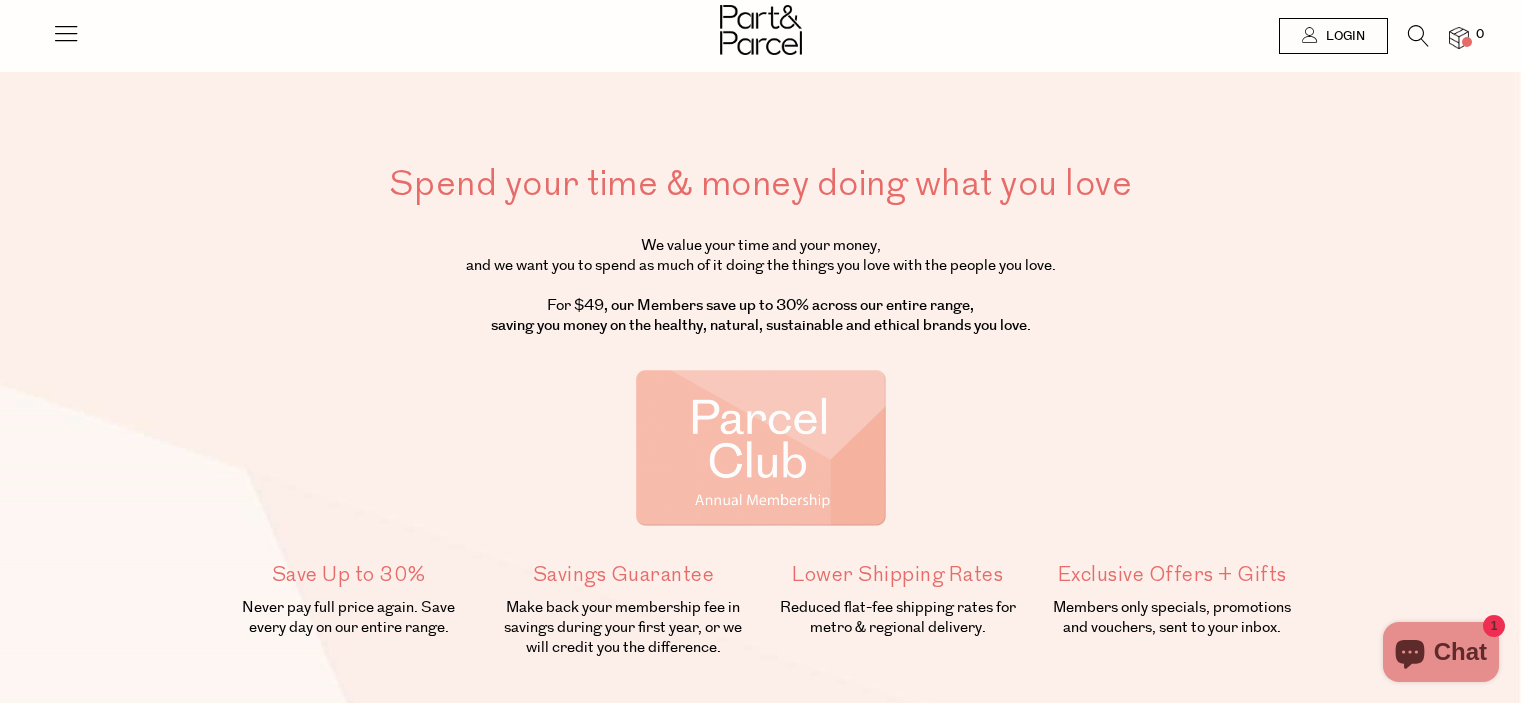 scroll, scrollTop: 0, scrollLeft: 0, axis: both 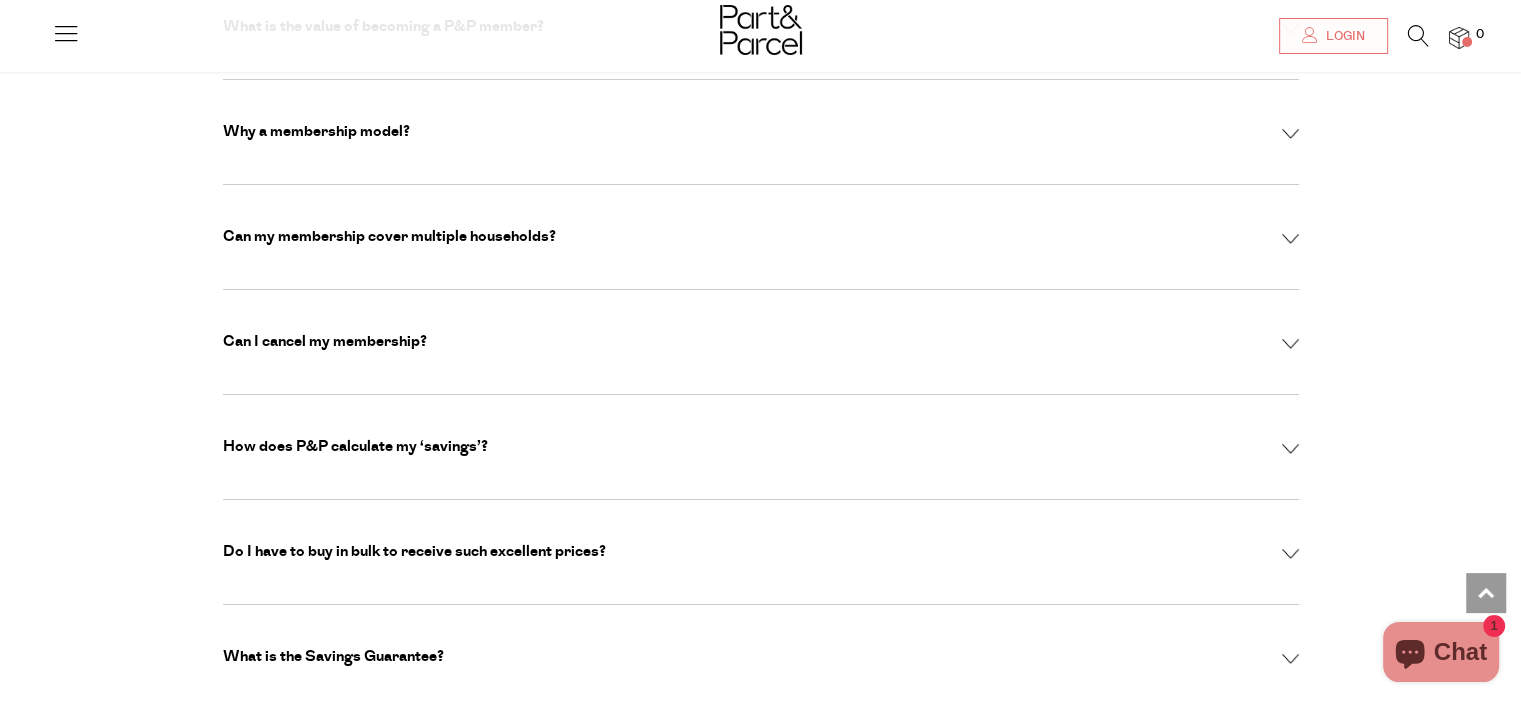 click on "Can my membership cover multiple households?" at bounding box center [389, 237] 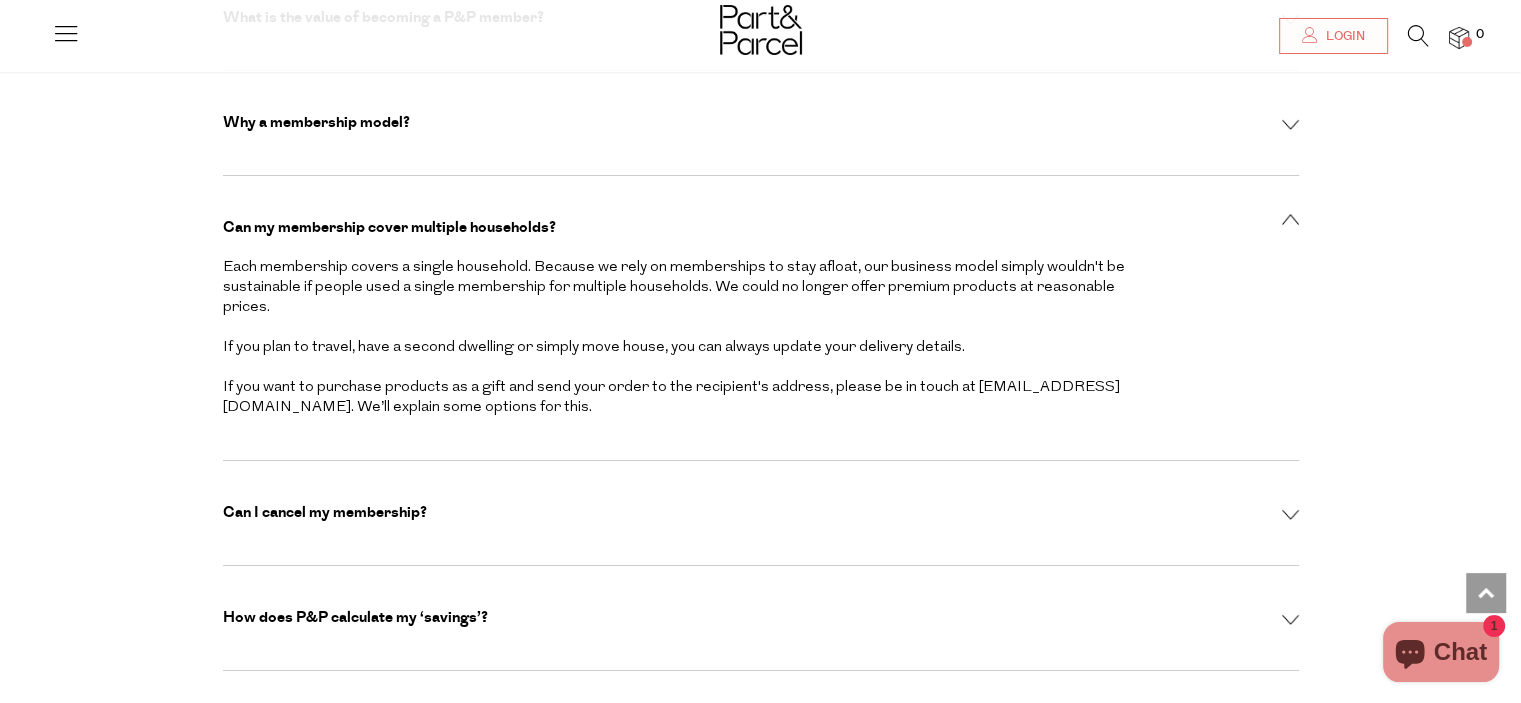 scroll, scrollTop: 6580, scrollLeft: 0, axis: vertical 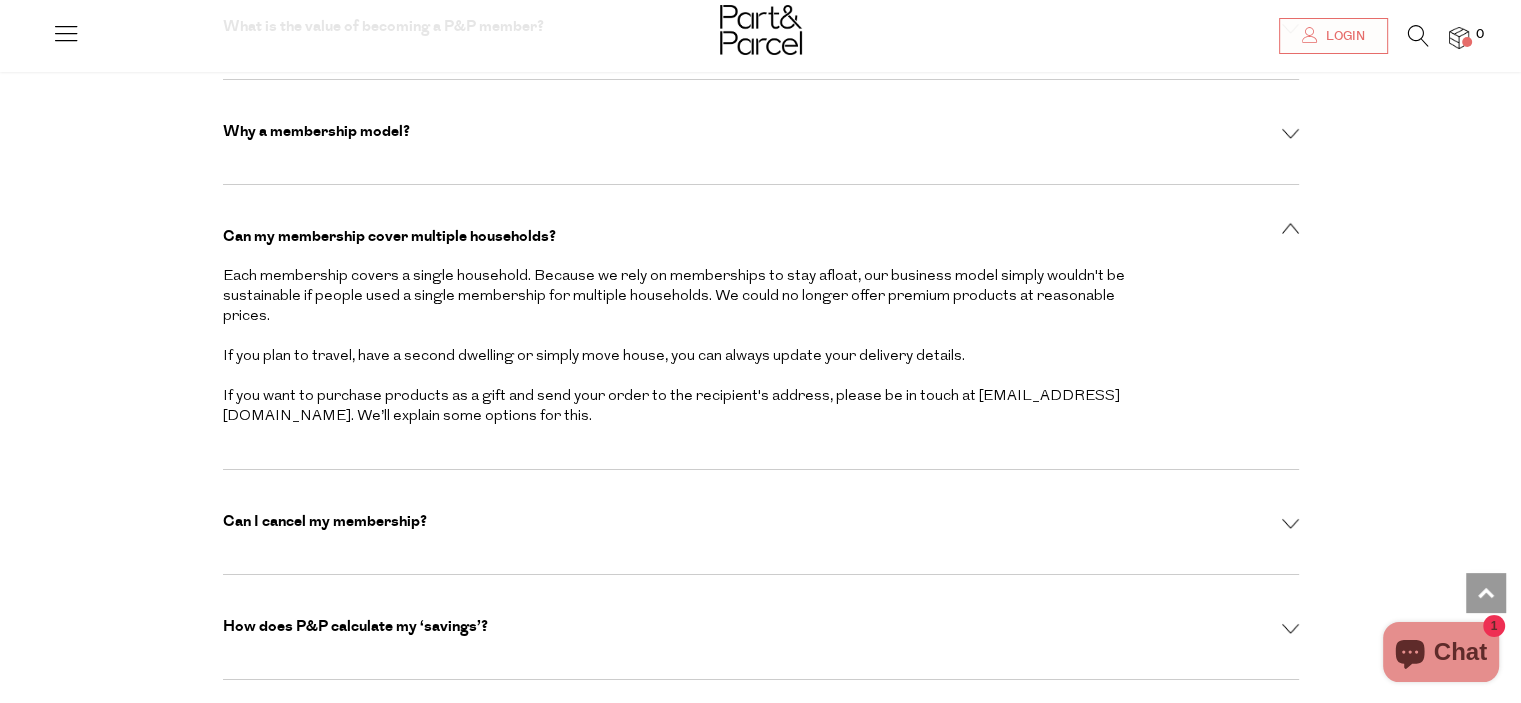 click on "Can my membership cover multiple households?" at bounding box center (389, 237) 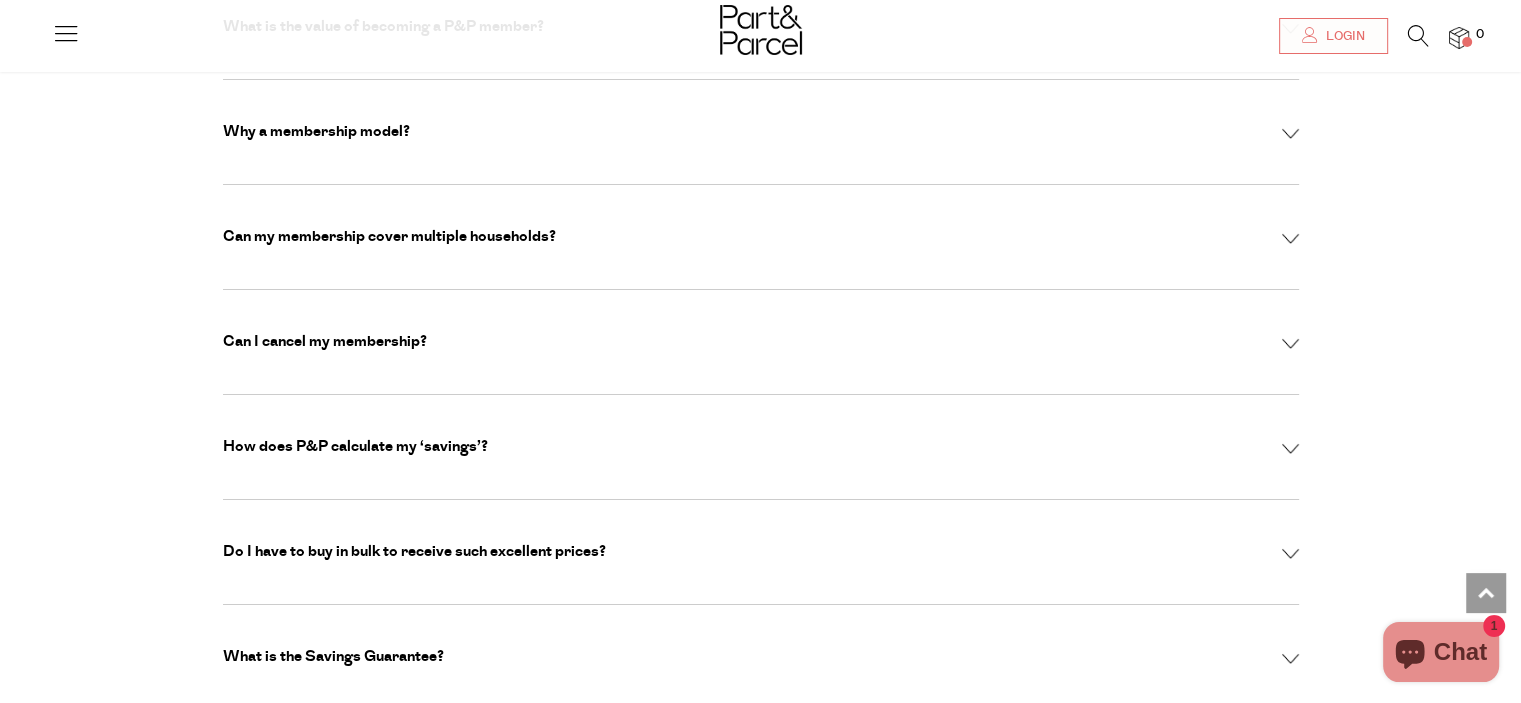 click on "Can my membership cover multiple households?" at bounding box center (389, 237) 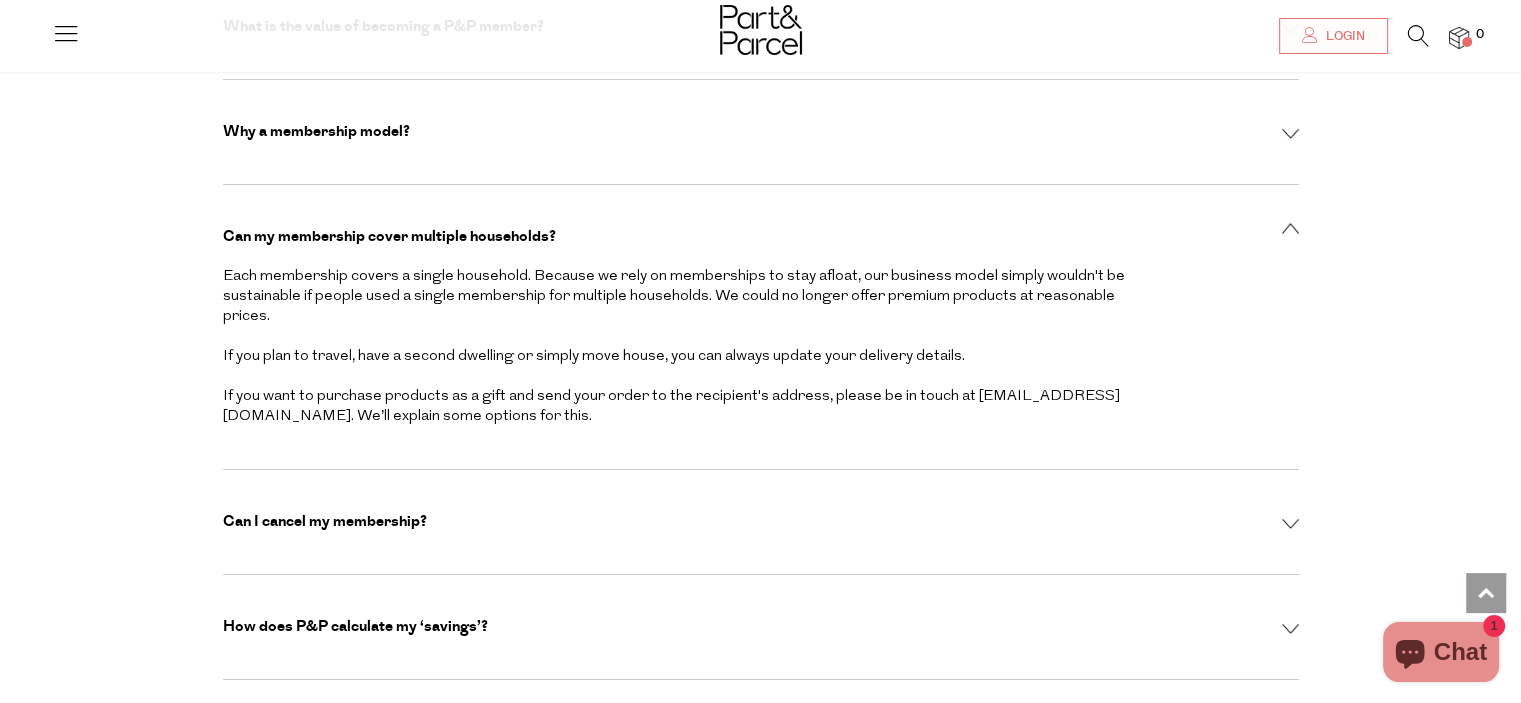 click on "Can my membership cover multiple households?" at bounding box center (389, 237) 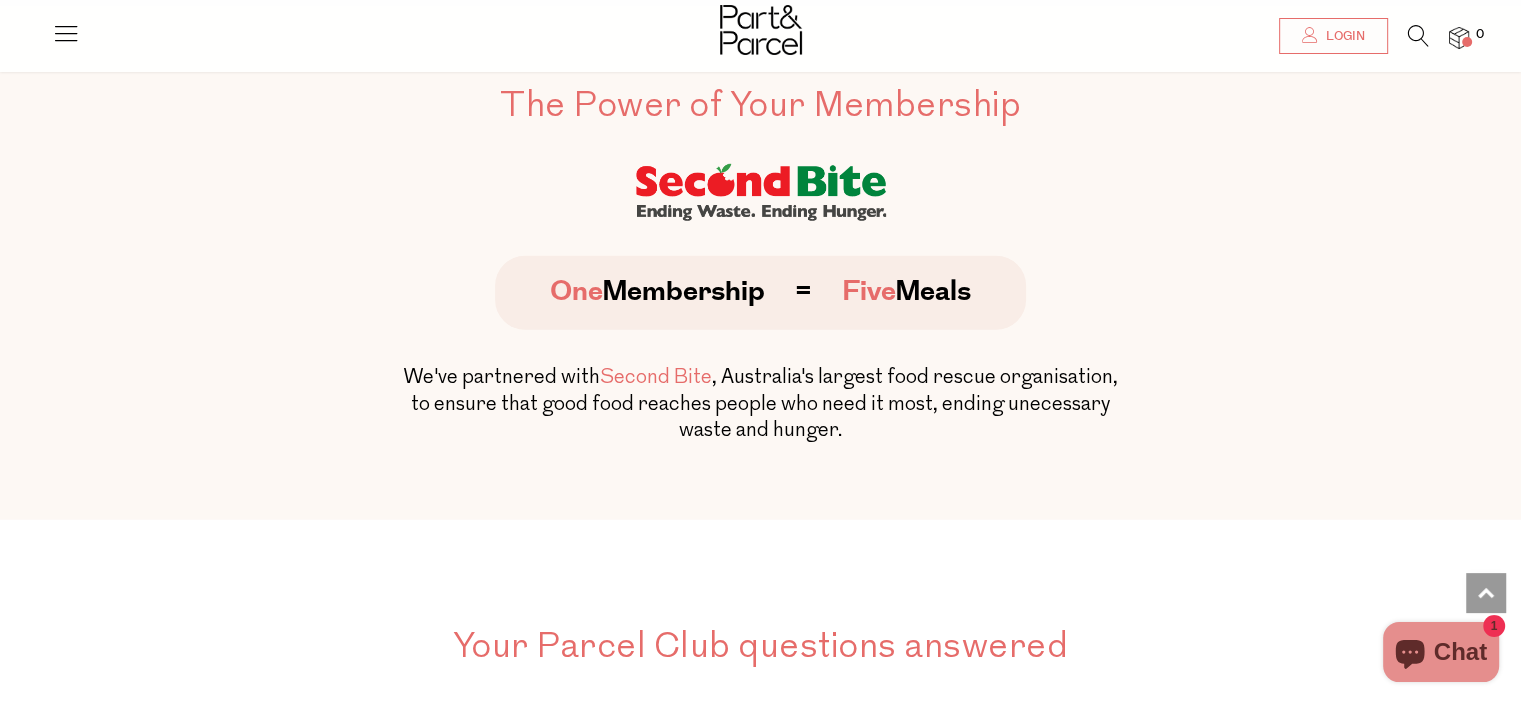 scroll, scrollTop: 5552, scrollLeft: 0, axis: vertical 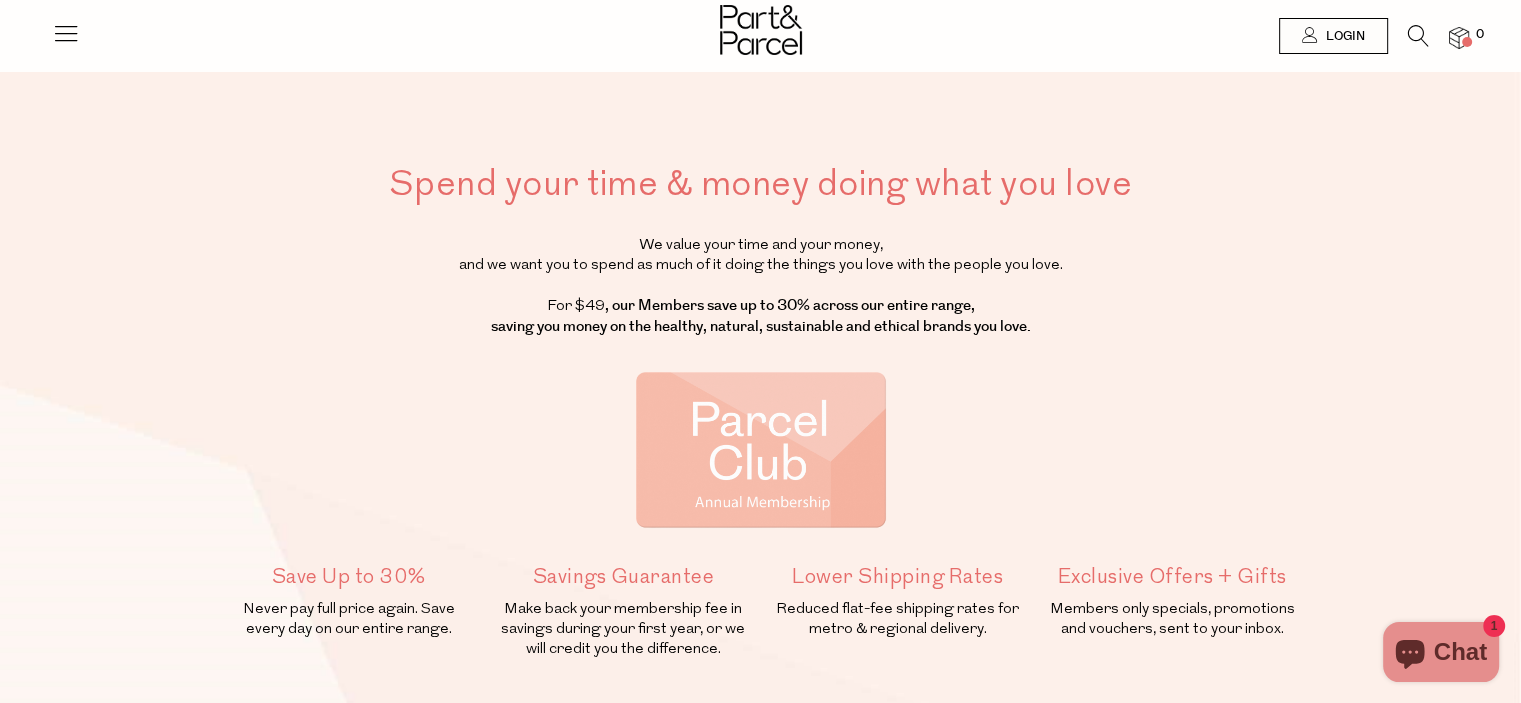 click at bounding box center [760, 32] 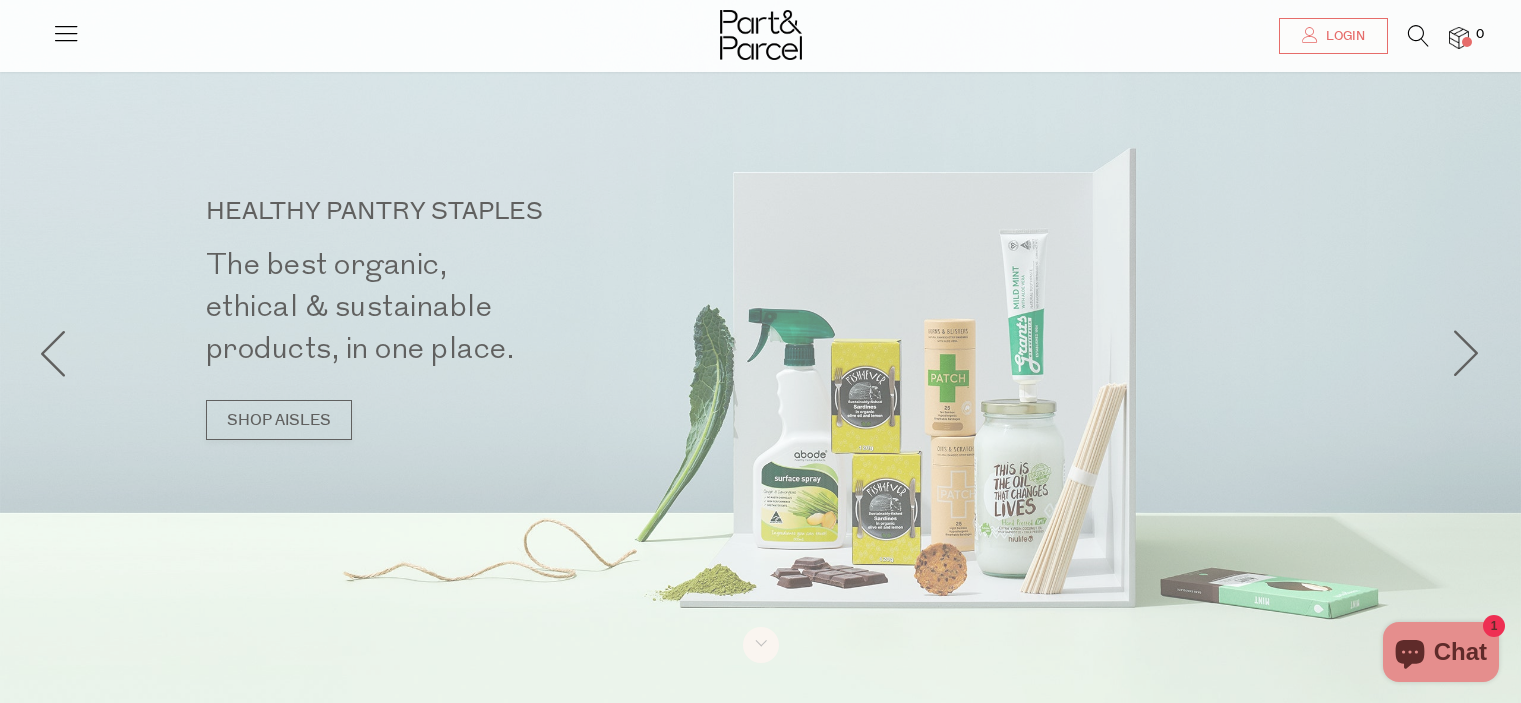 scroll, scrollTop: 600, scrollLeft: 0, axis: vertical 